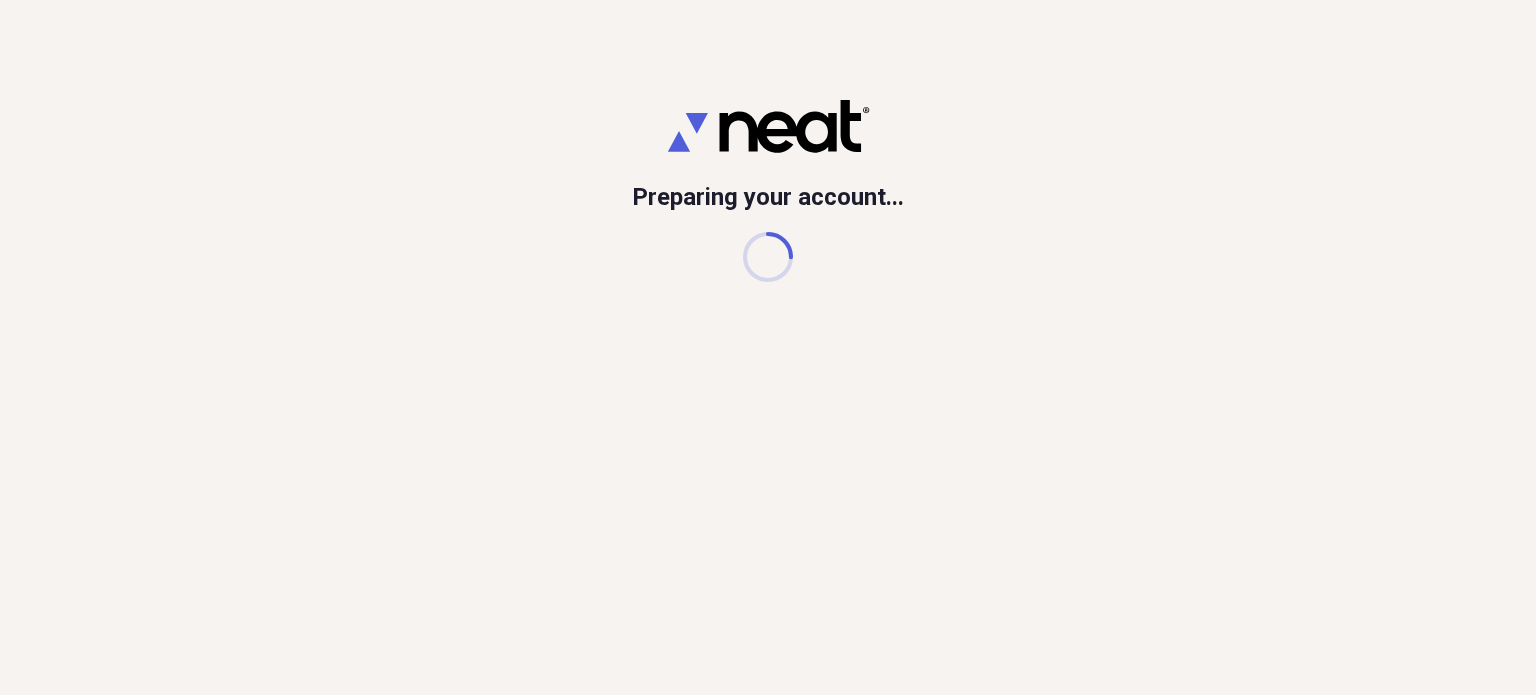 scroll, scrollTop: 0, scrollLeft: 0, axis: both 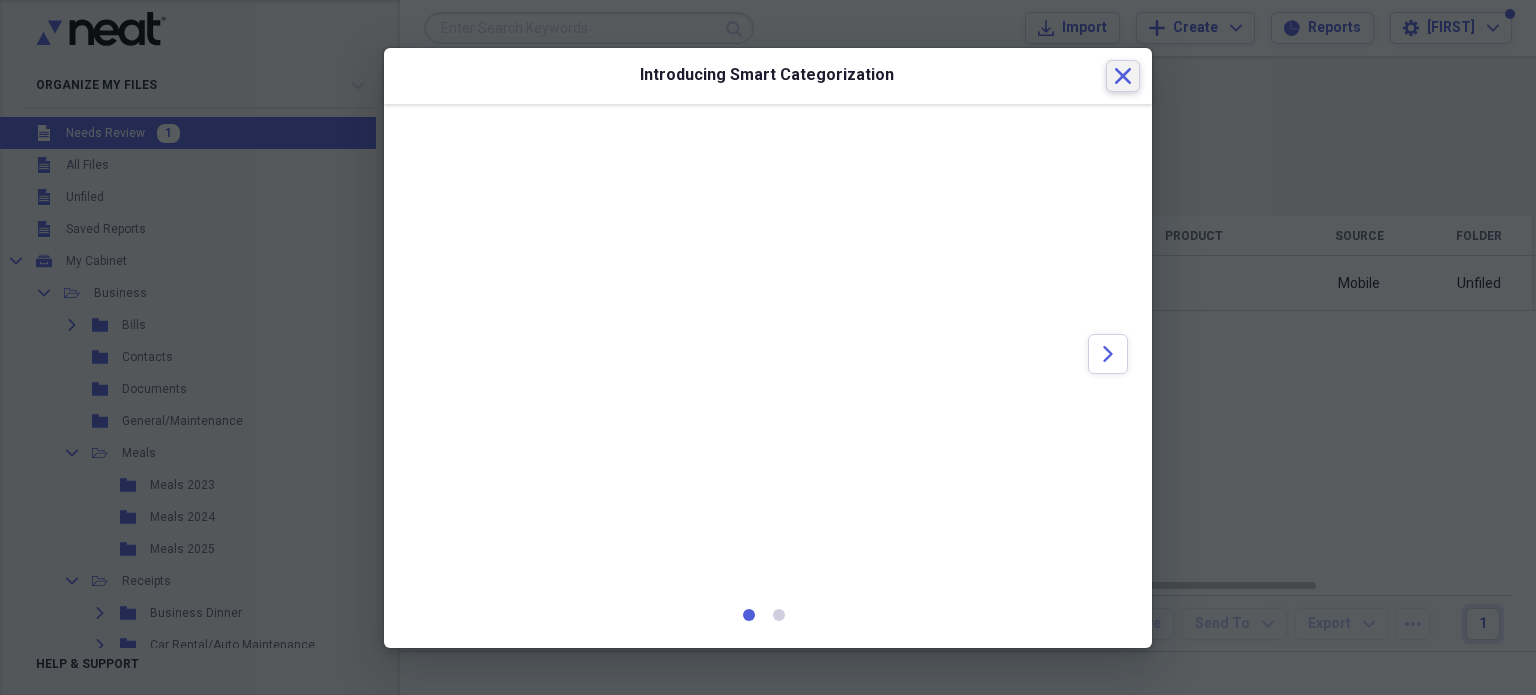 click on "Close" 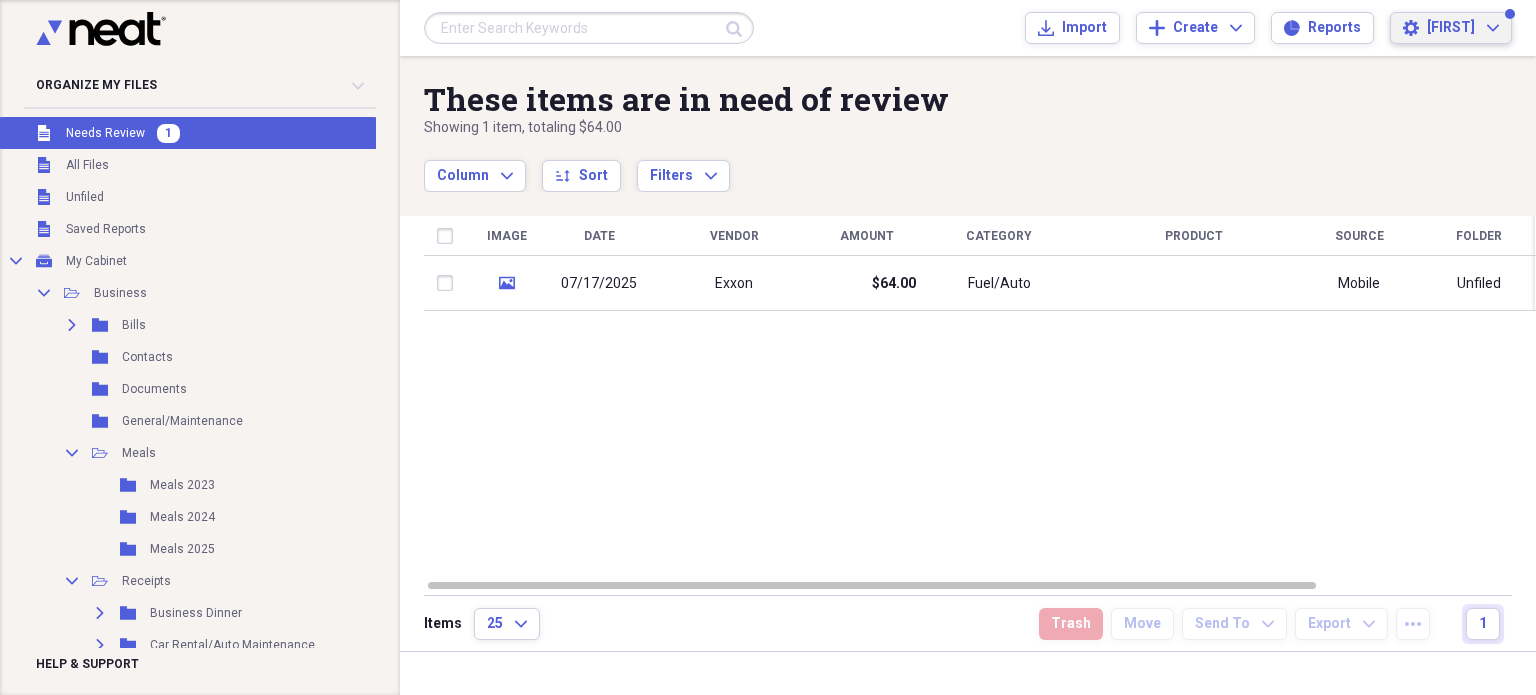 click on "[FIRST]" at bounding box center (1451, 28) 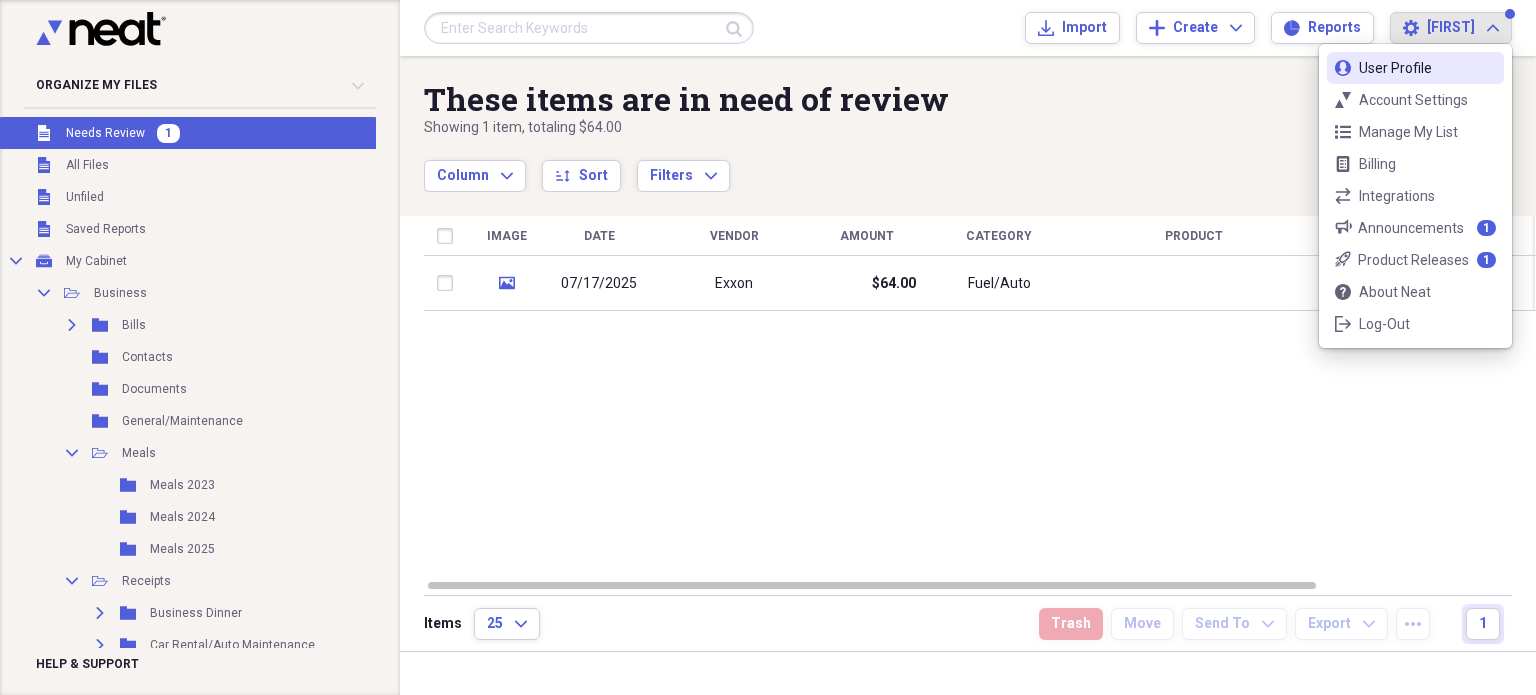 click on "User Profile" at bounding box center (1415, 68) 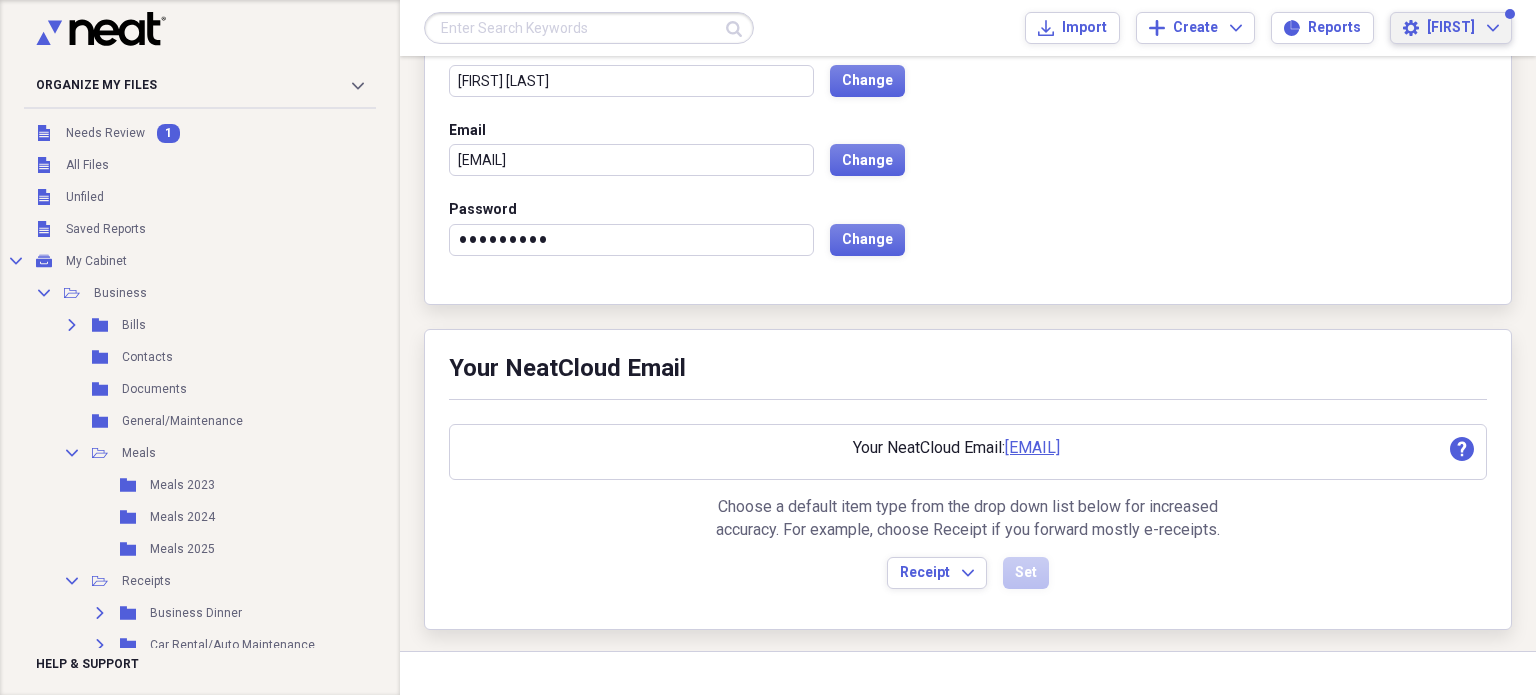 scroll, scrollTop: 0, scrollLeft: 0, axis: both 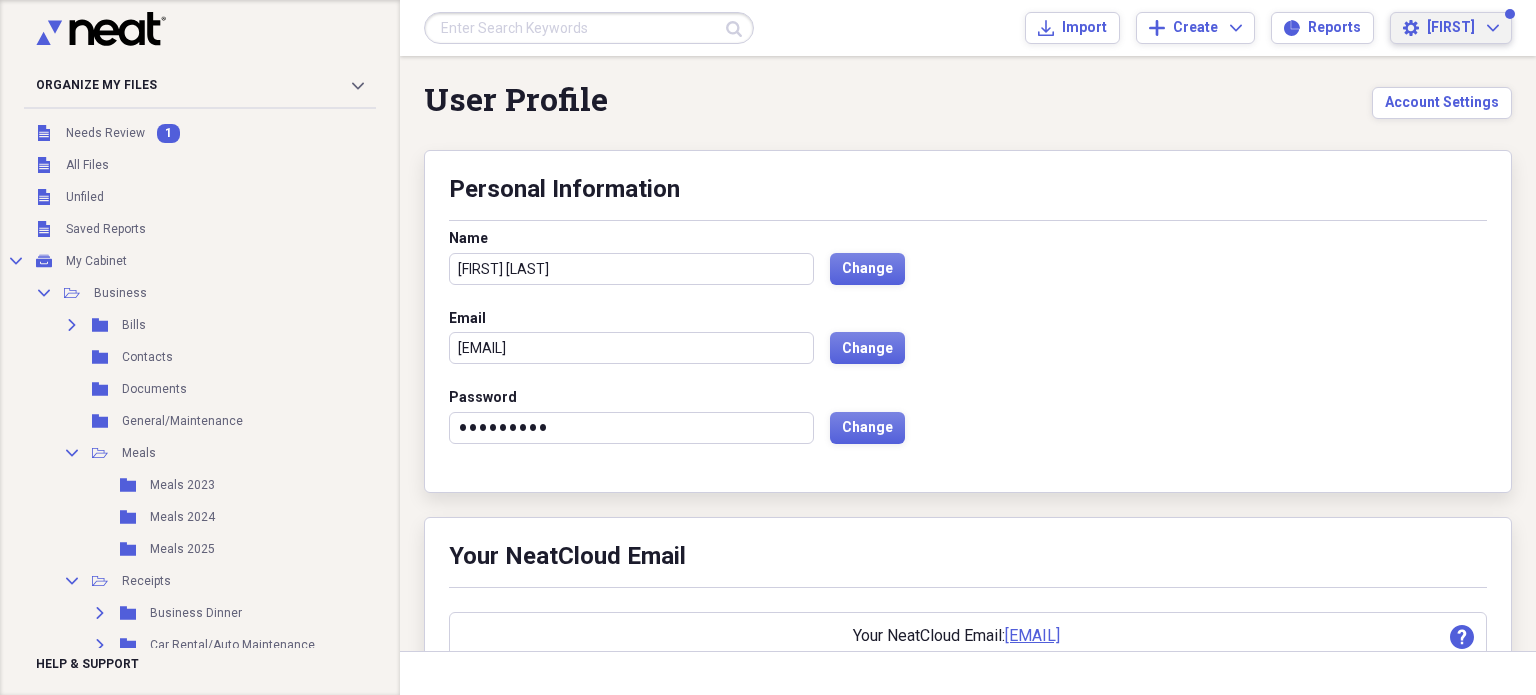 click on "Juliette" at bounding box center [1451, 28] 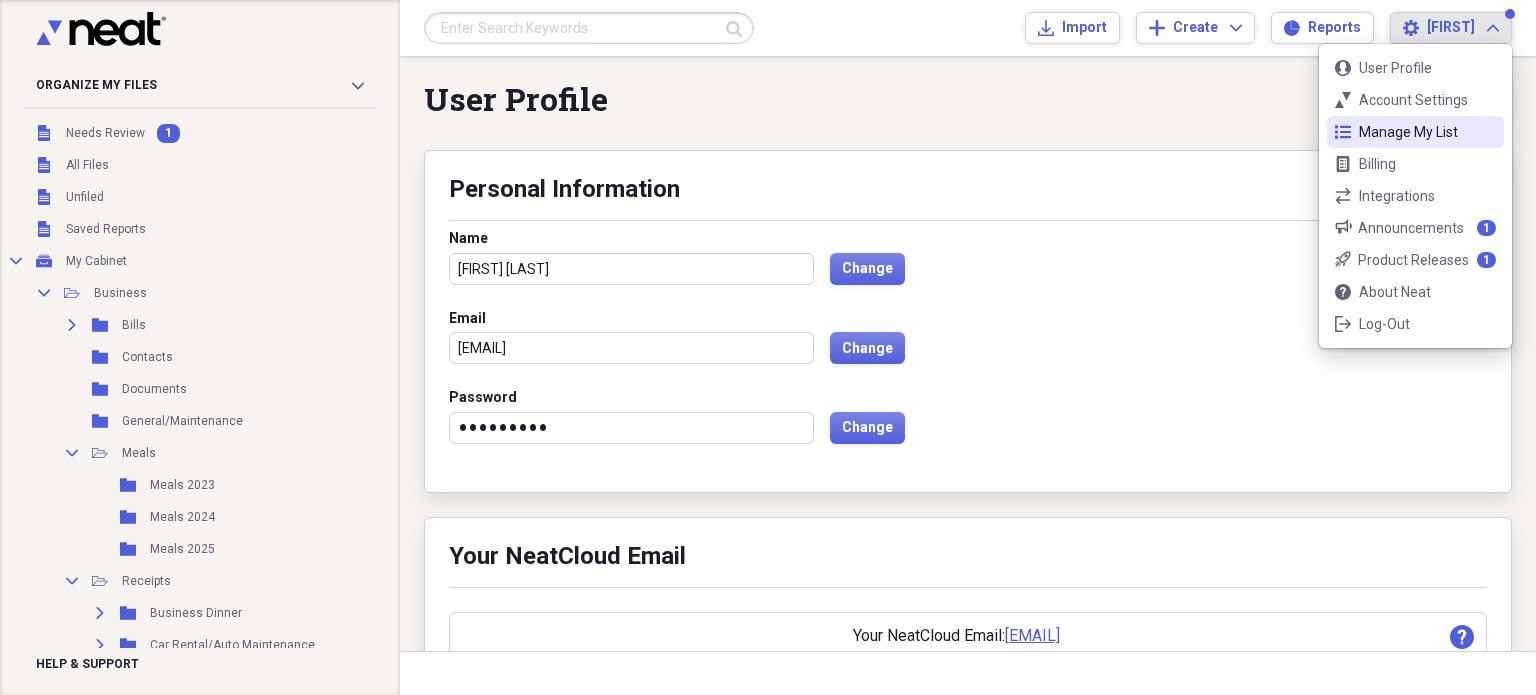 click on "Manage My List" at bounding box center [1415, 132] 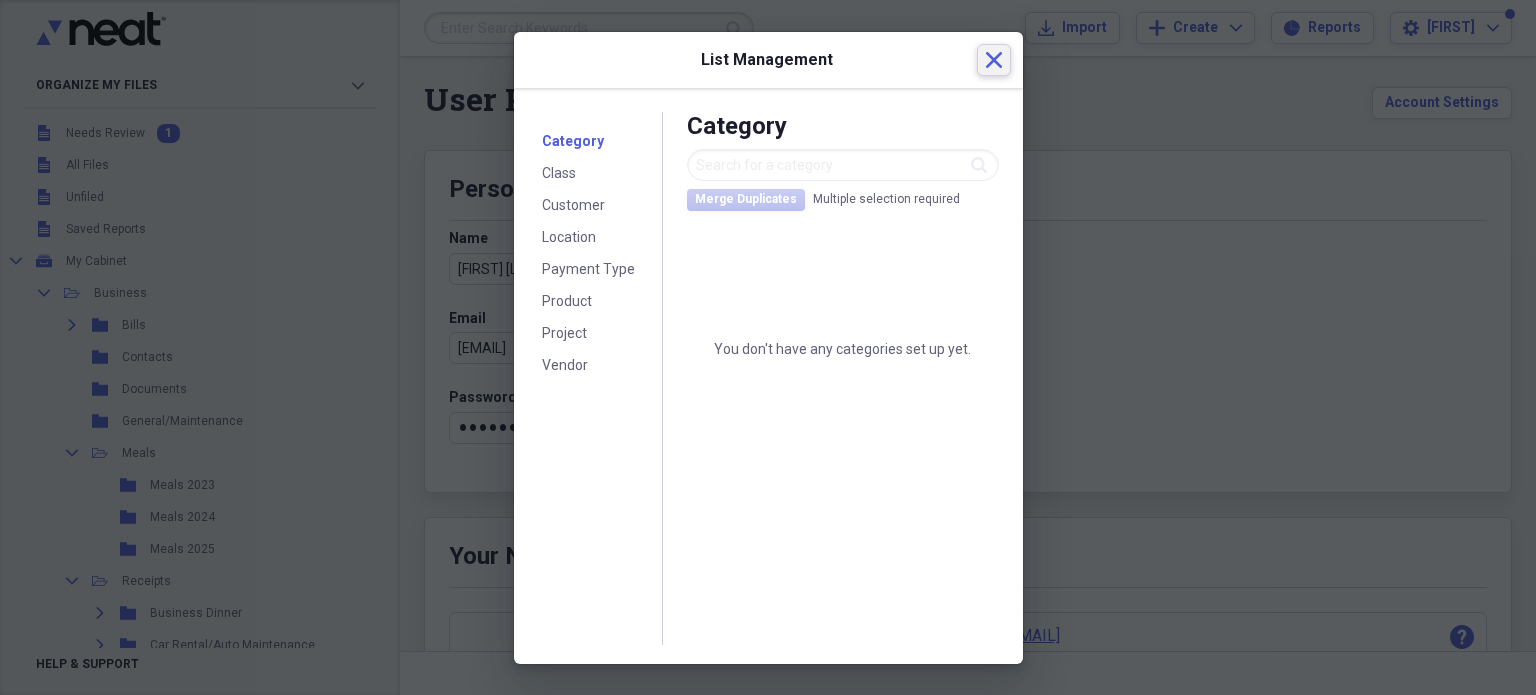 click 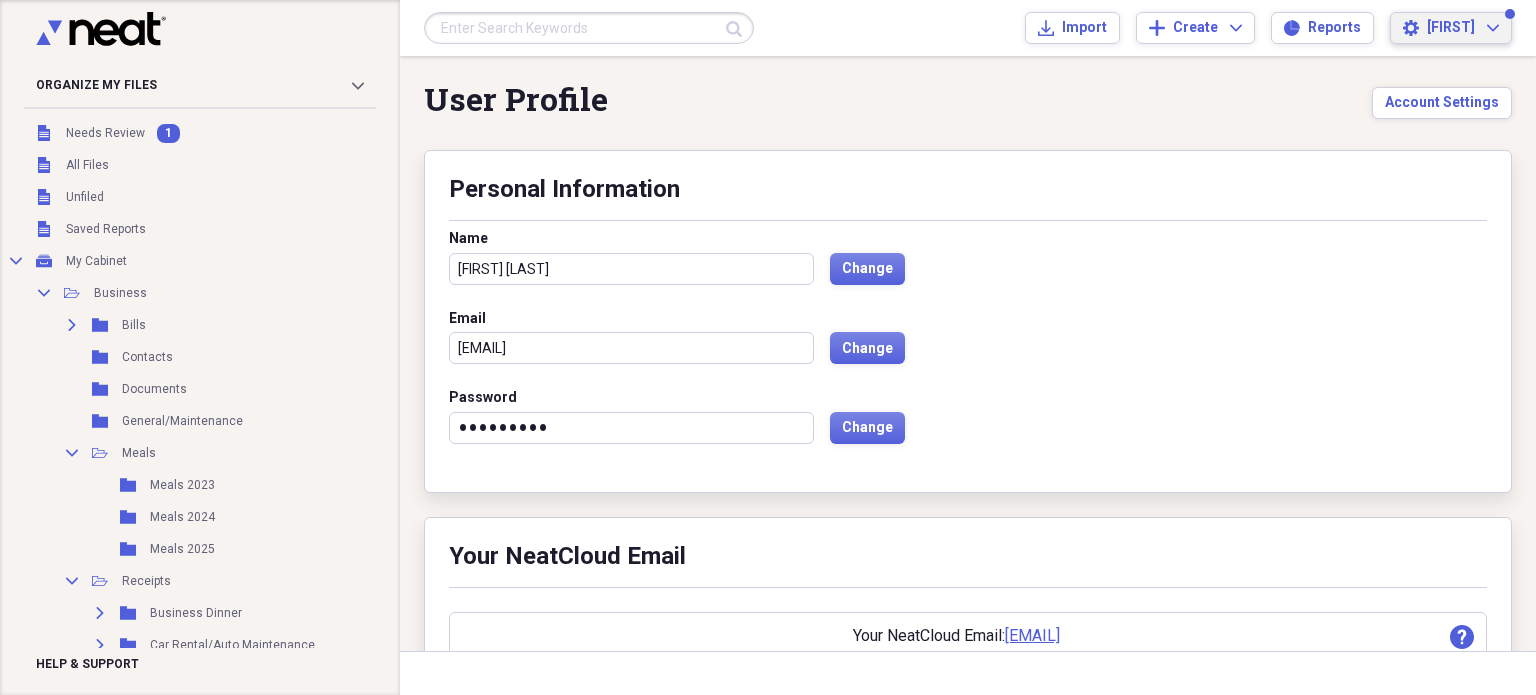 click on "Juliette" at bounding box center [1451, 28] 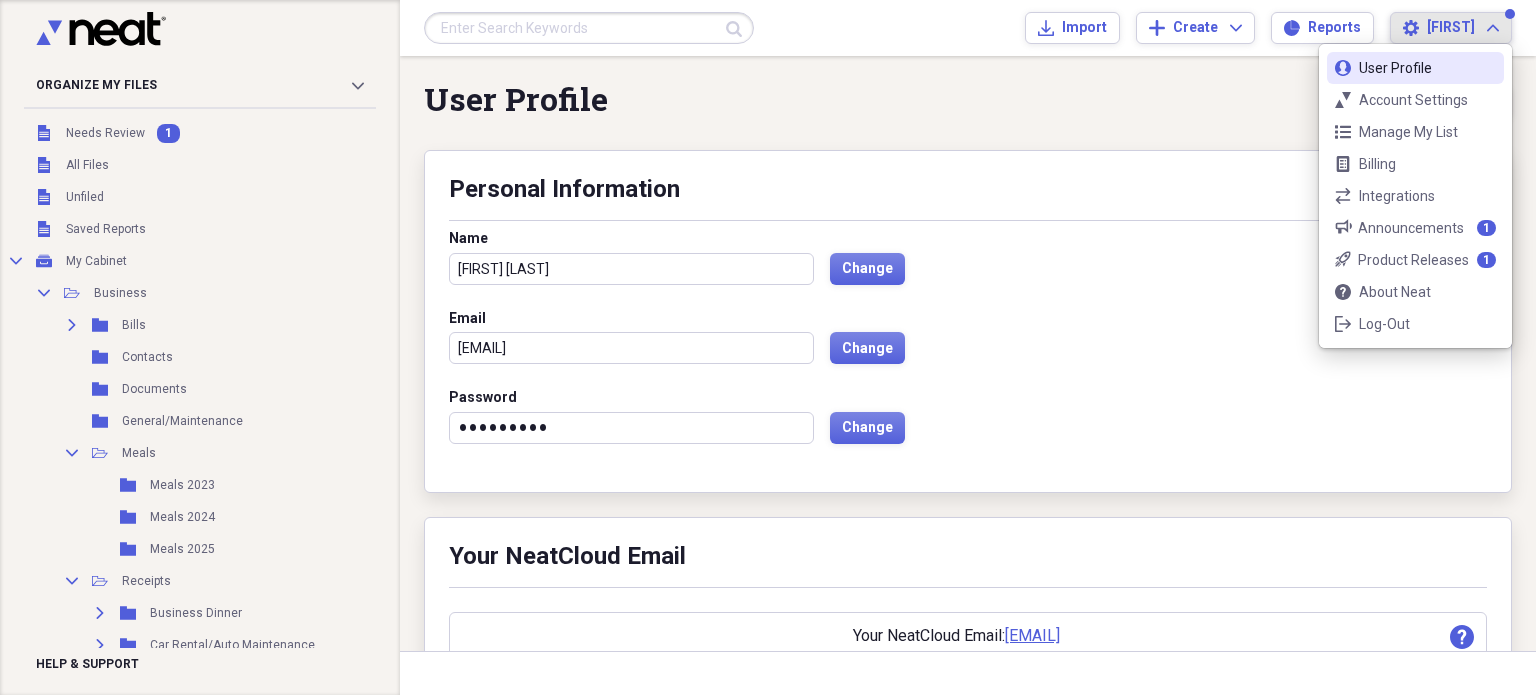 scroll, scrollTop: 188, scrollLeft: 0, axis: vertical 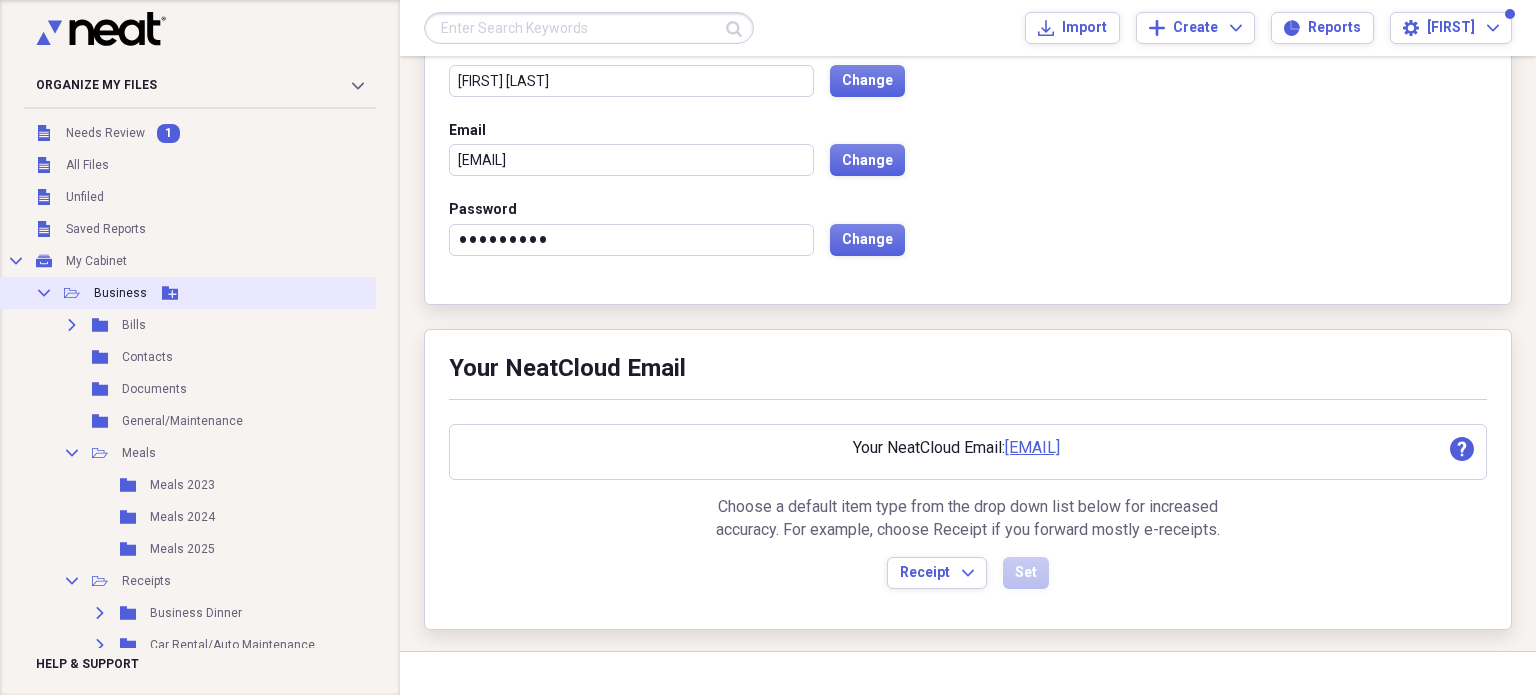 click 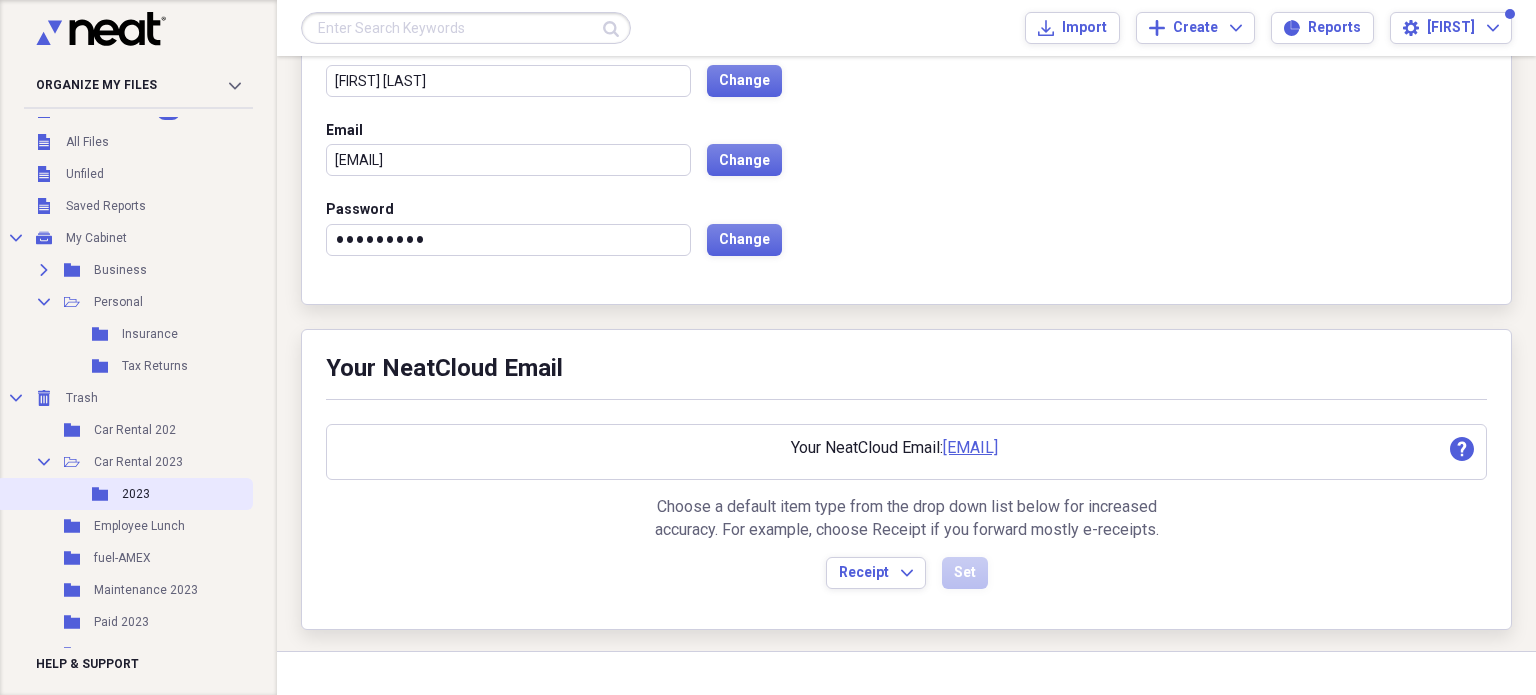 scroll, scrollTop: 43, scrollLeft: 0, axis: vertical 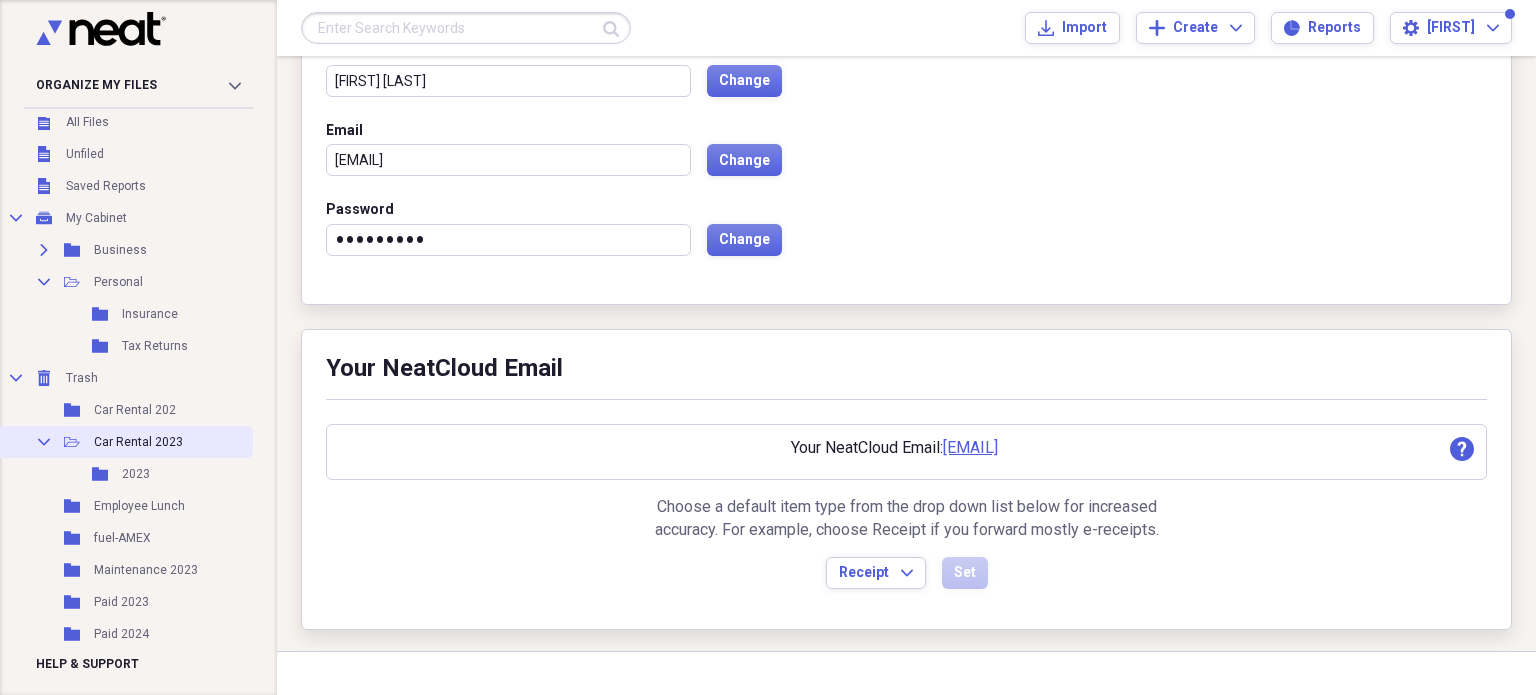 click on "Collapse" 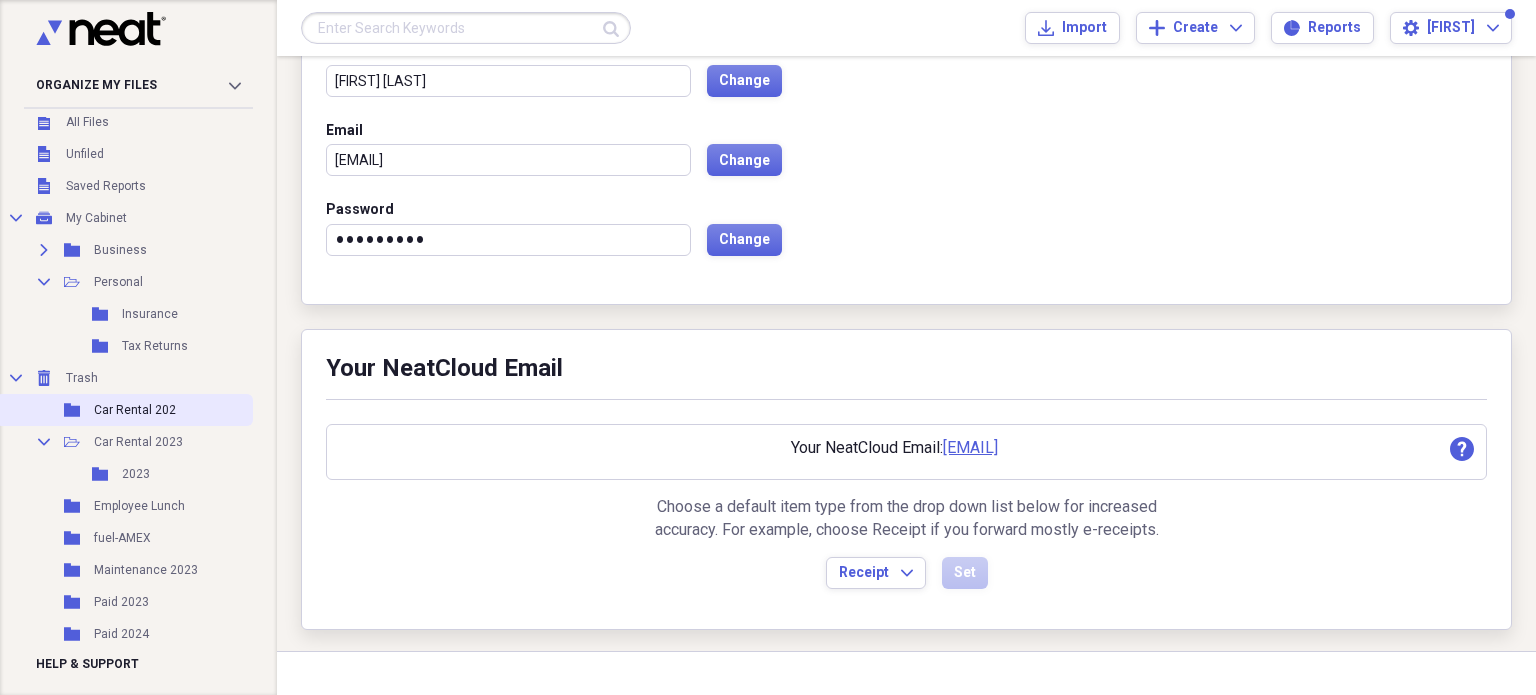 scroll, scrollTop: 11, scrollLeft: 0, axis: vertical 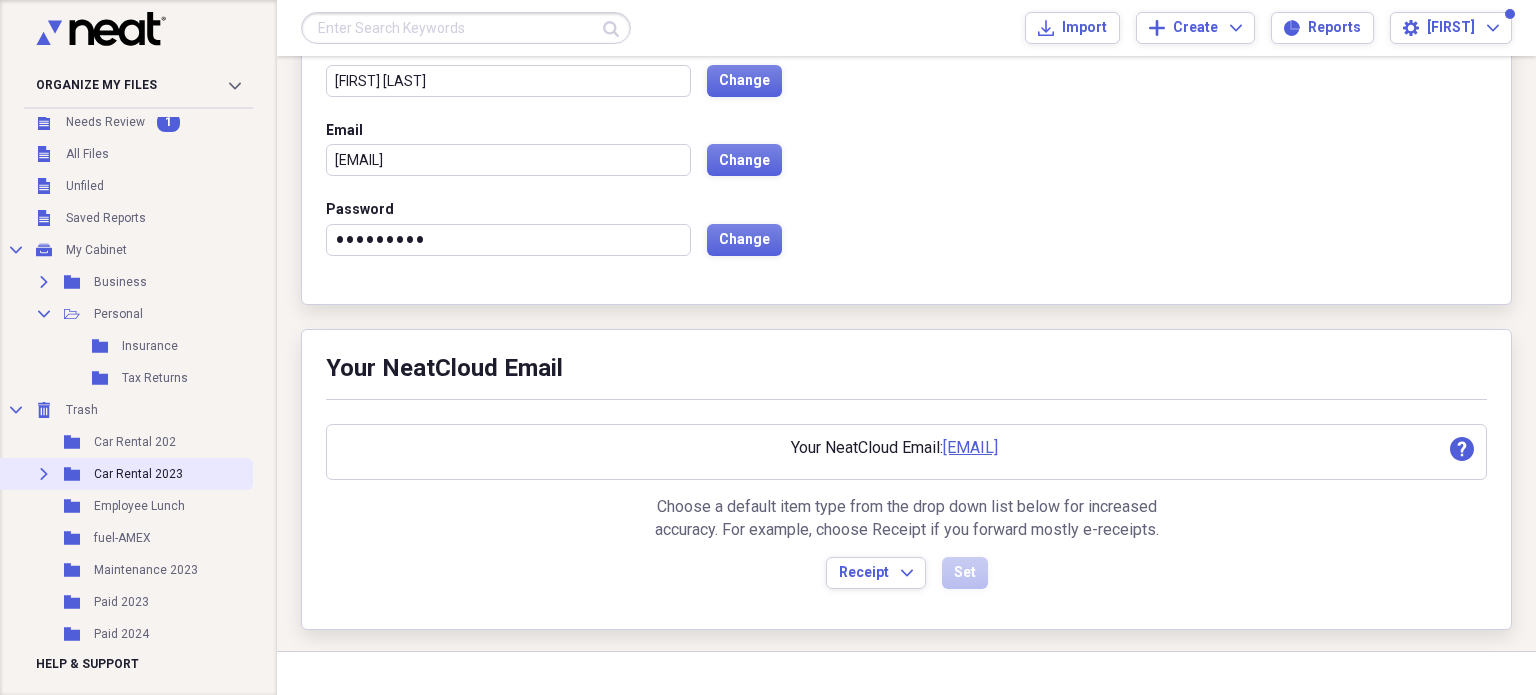 click 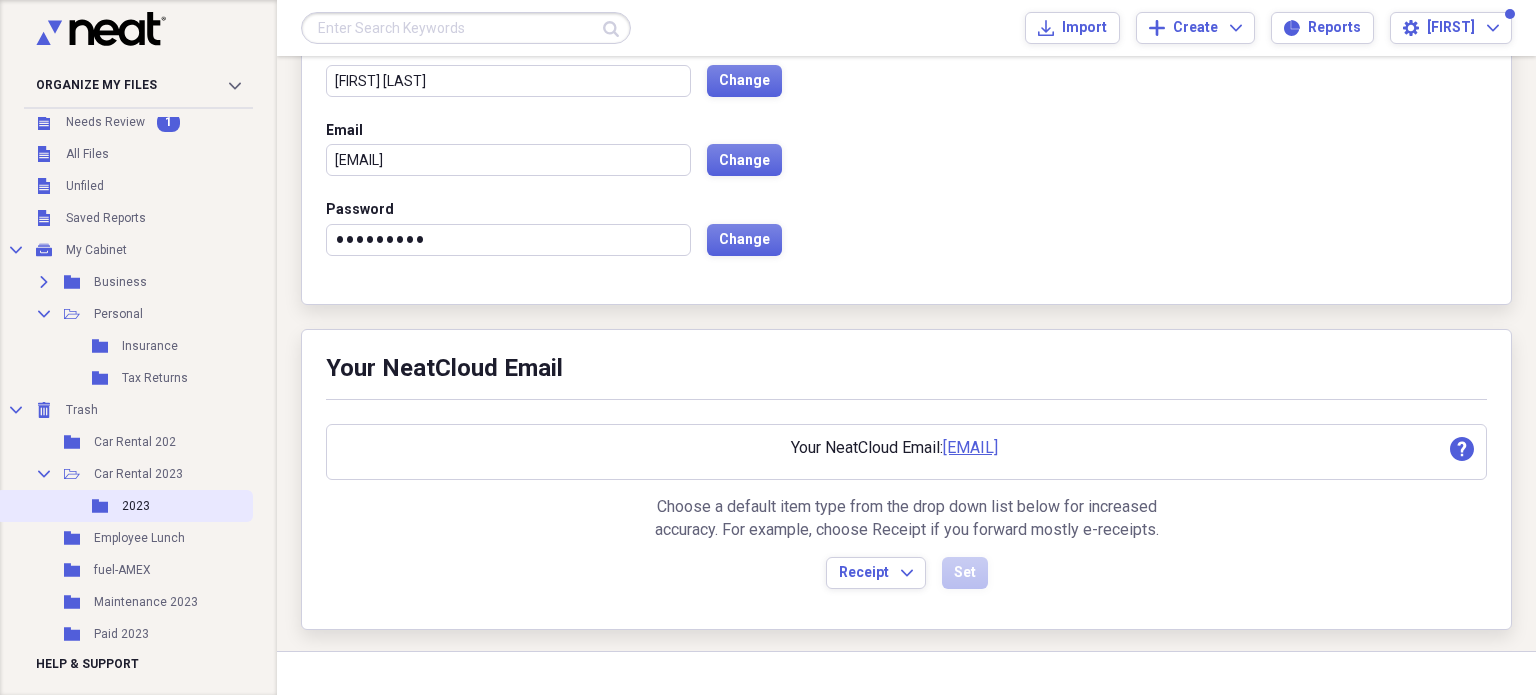 scroll, scrollTop: 43, scrollLeft: 0, axis: vertical 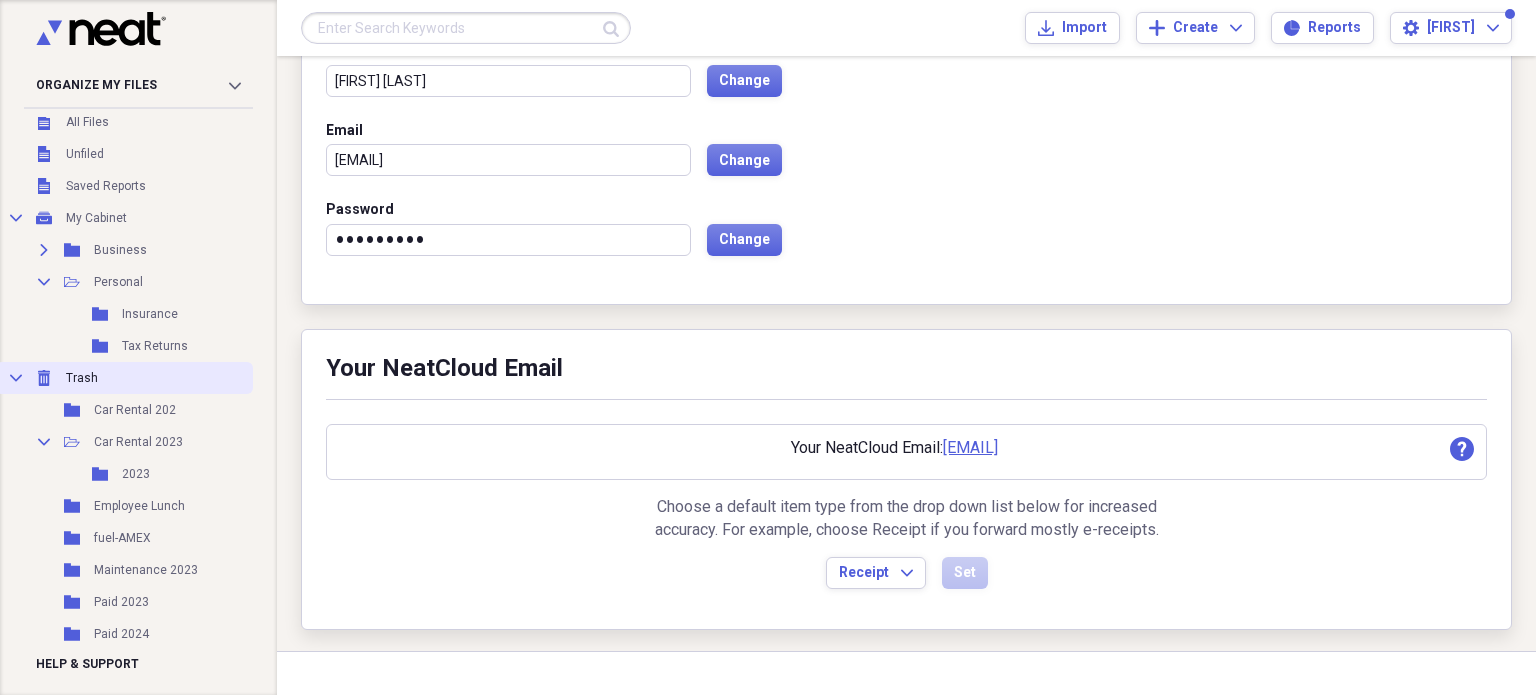 click 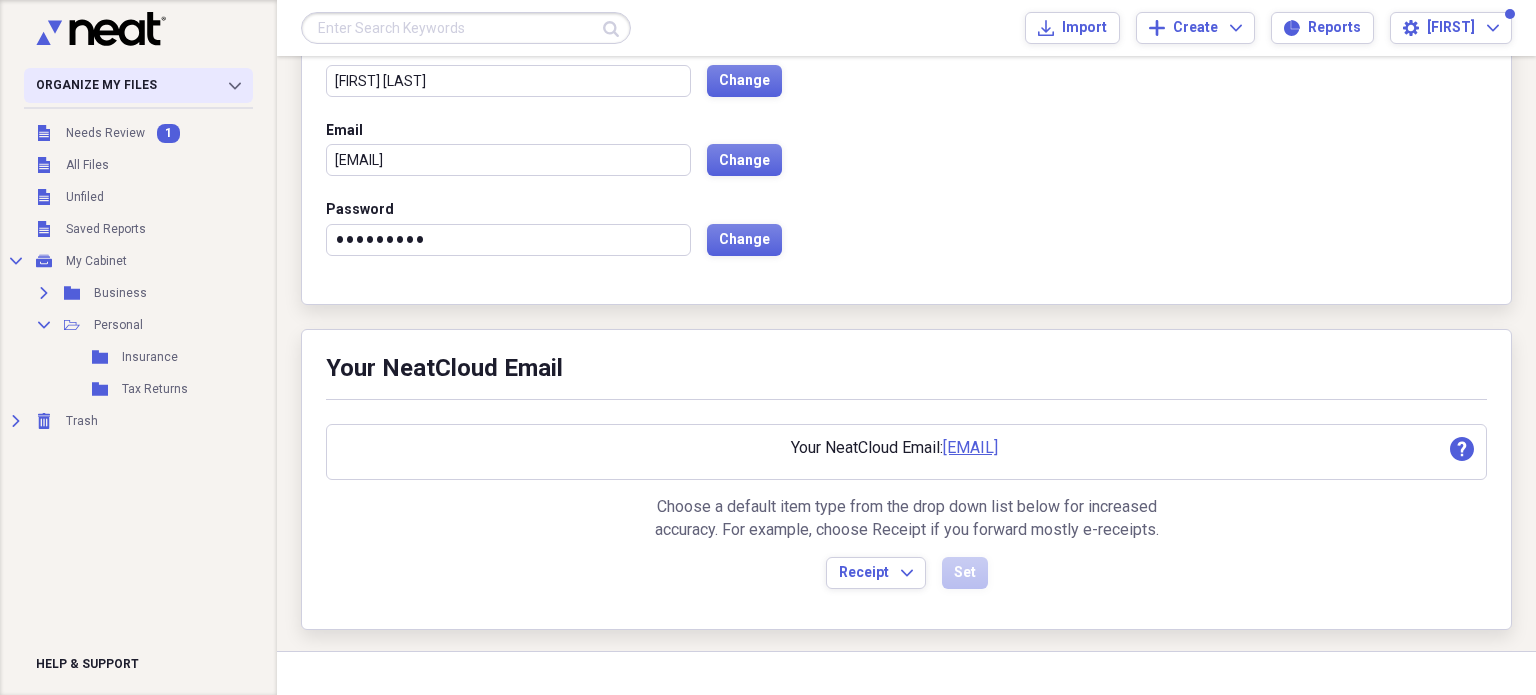 click 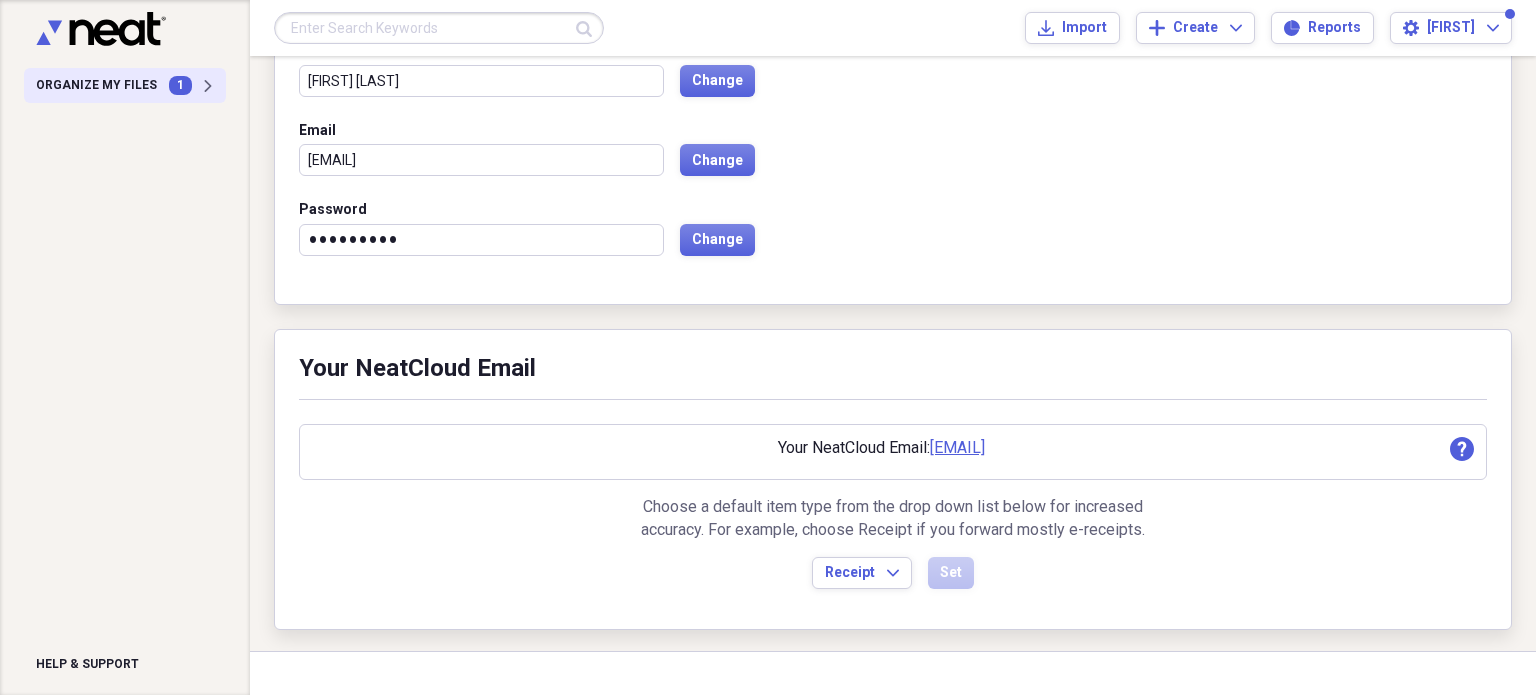 click 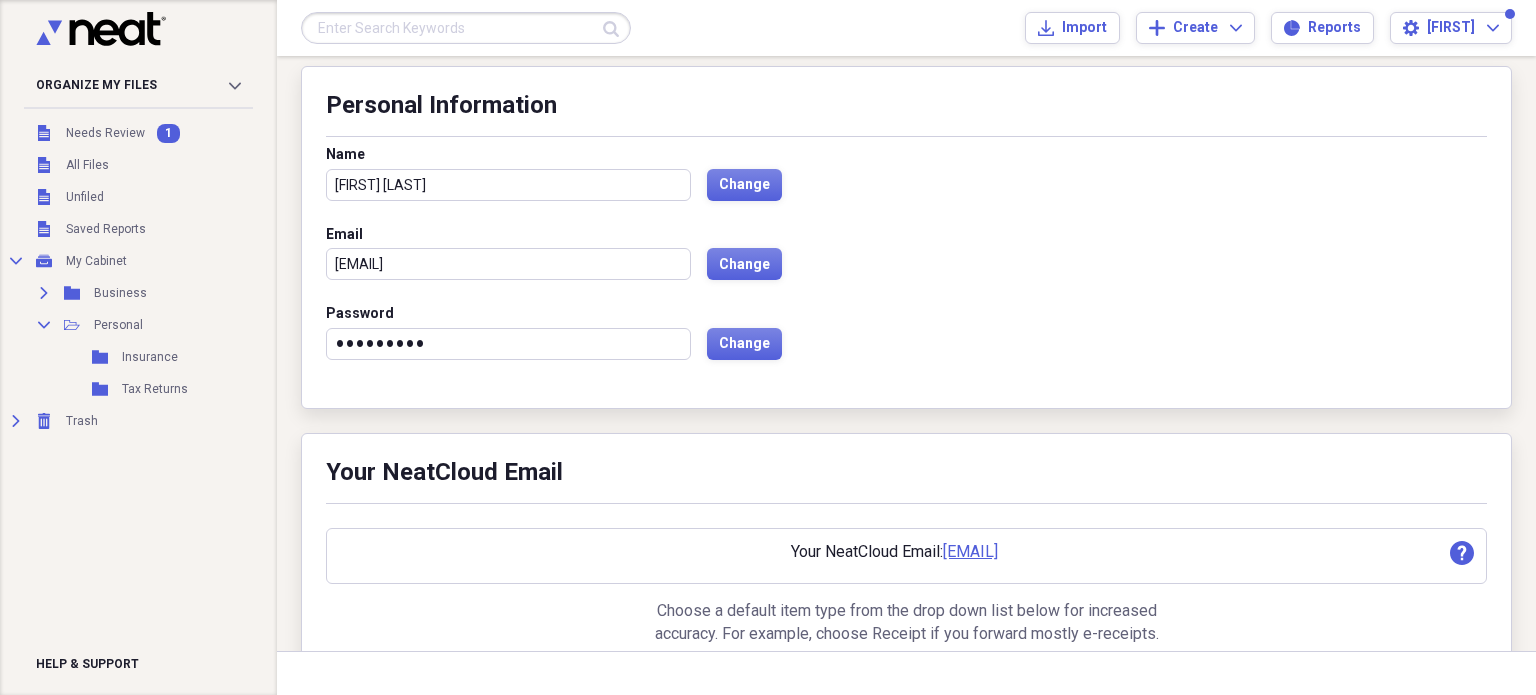 scroll, scrollTop: 0, scrollLeft: 0, axis: both 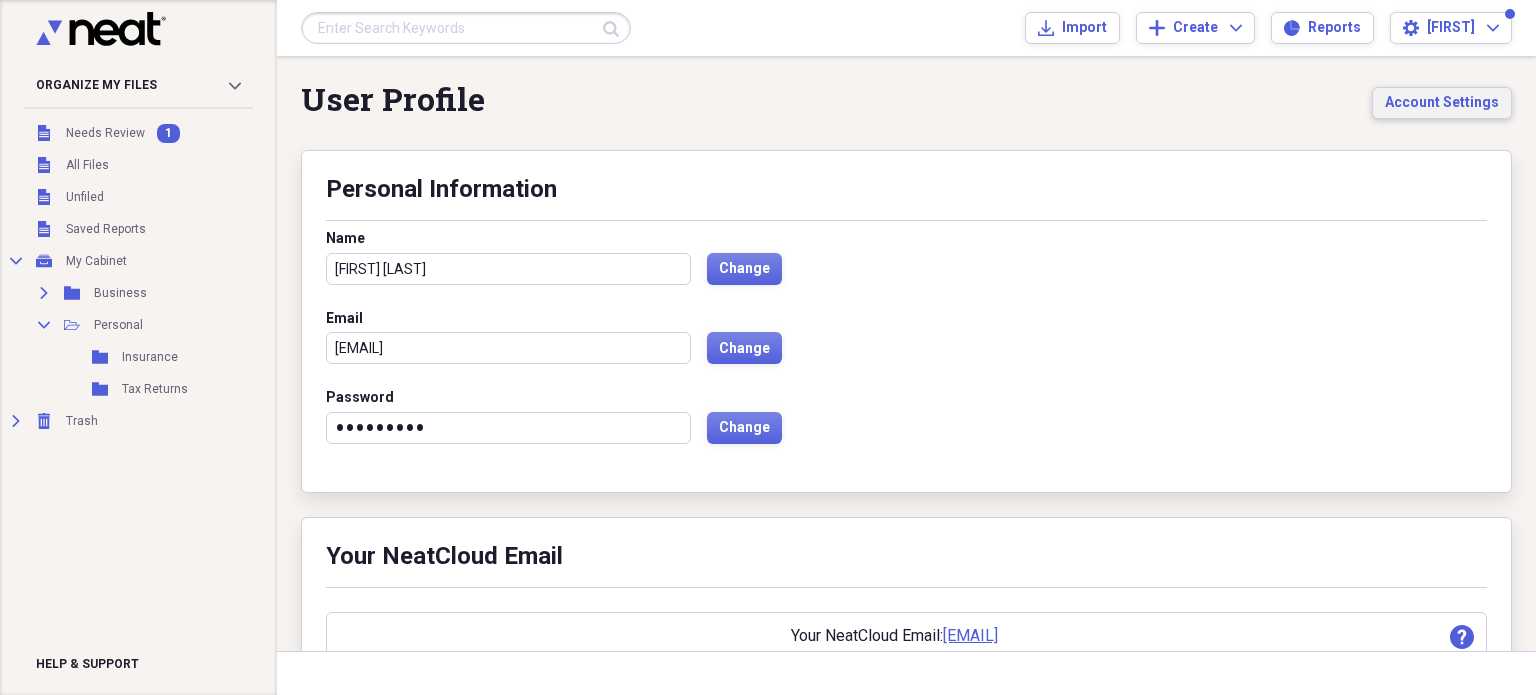 click on "Account Settings" at bounding box center [1442, 103] 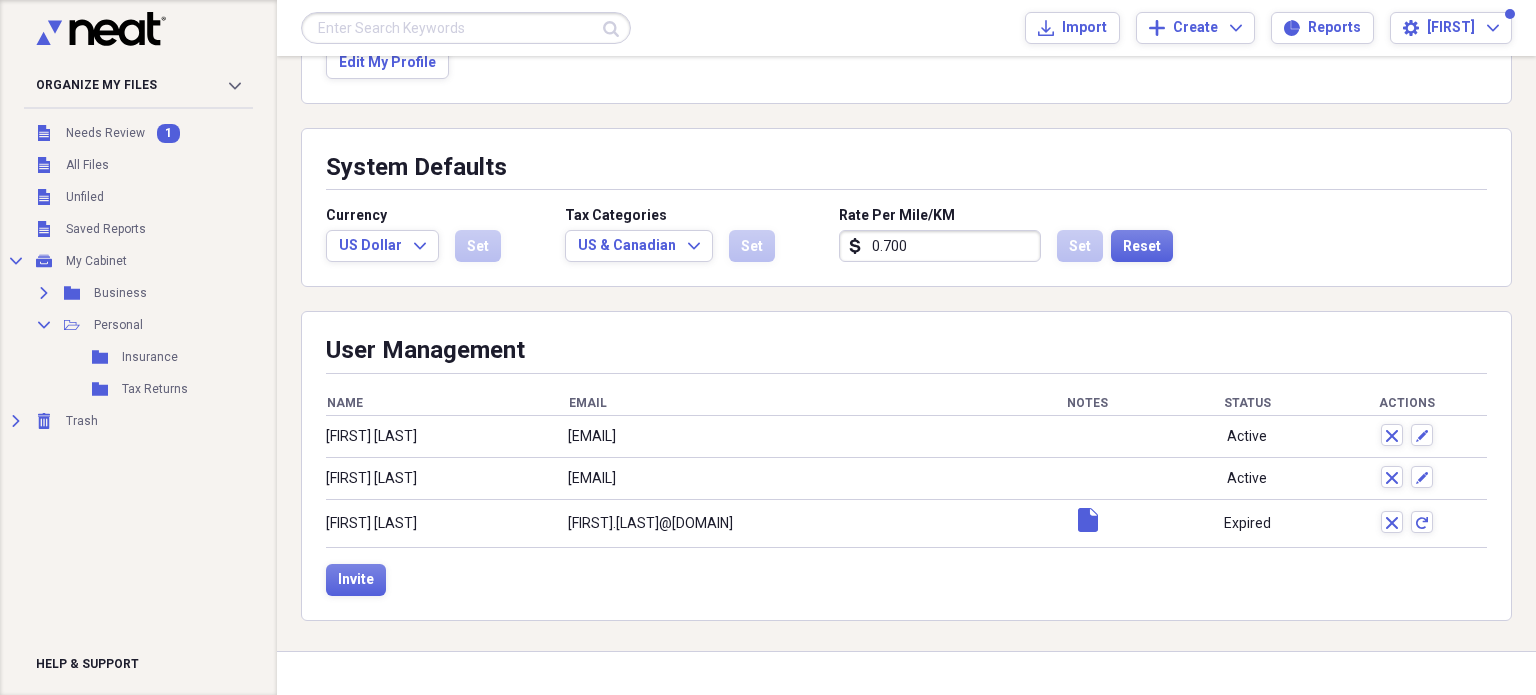 scroll, scrollTop: 444, scrollLeft: 0, axis: vertical 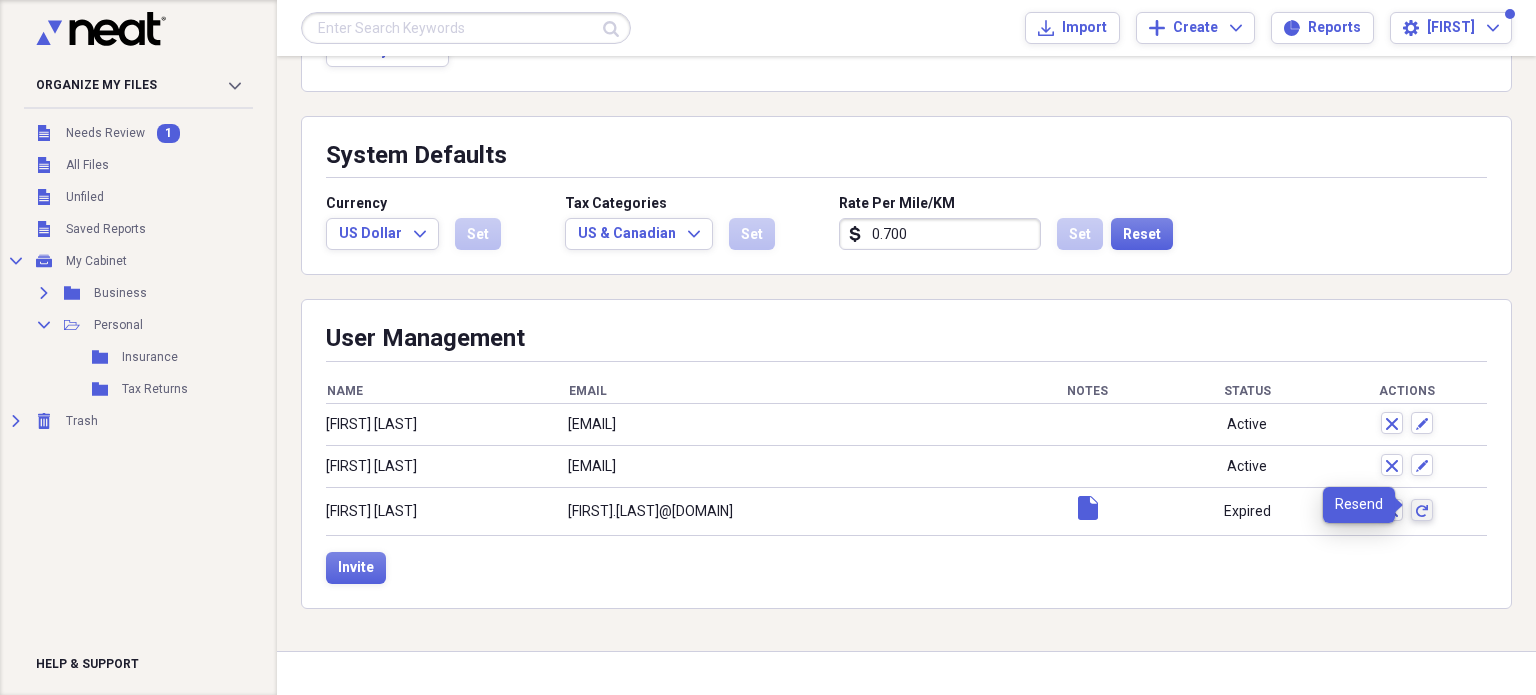 click on "redo" 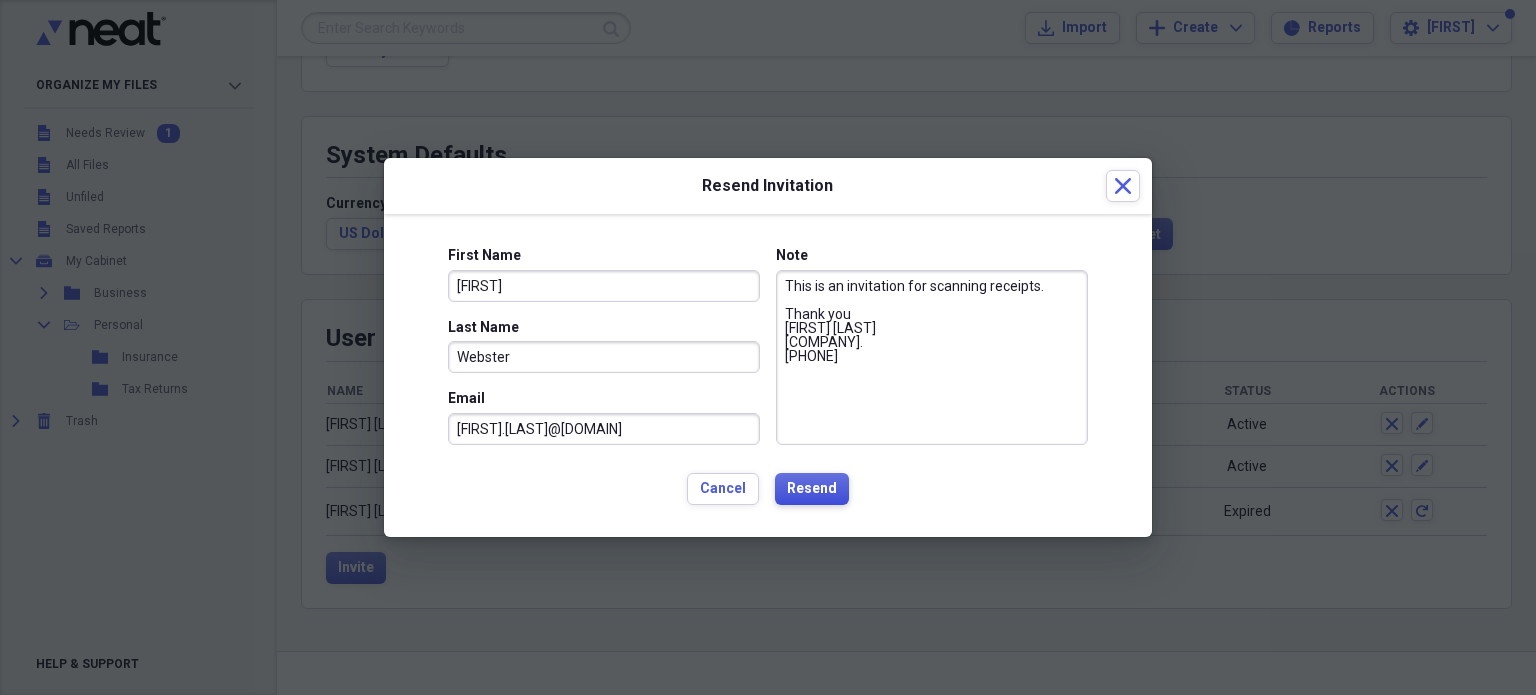 click on "Resend" at bounding box center [812, 489] 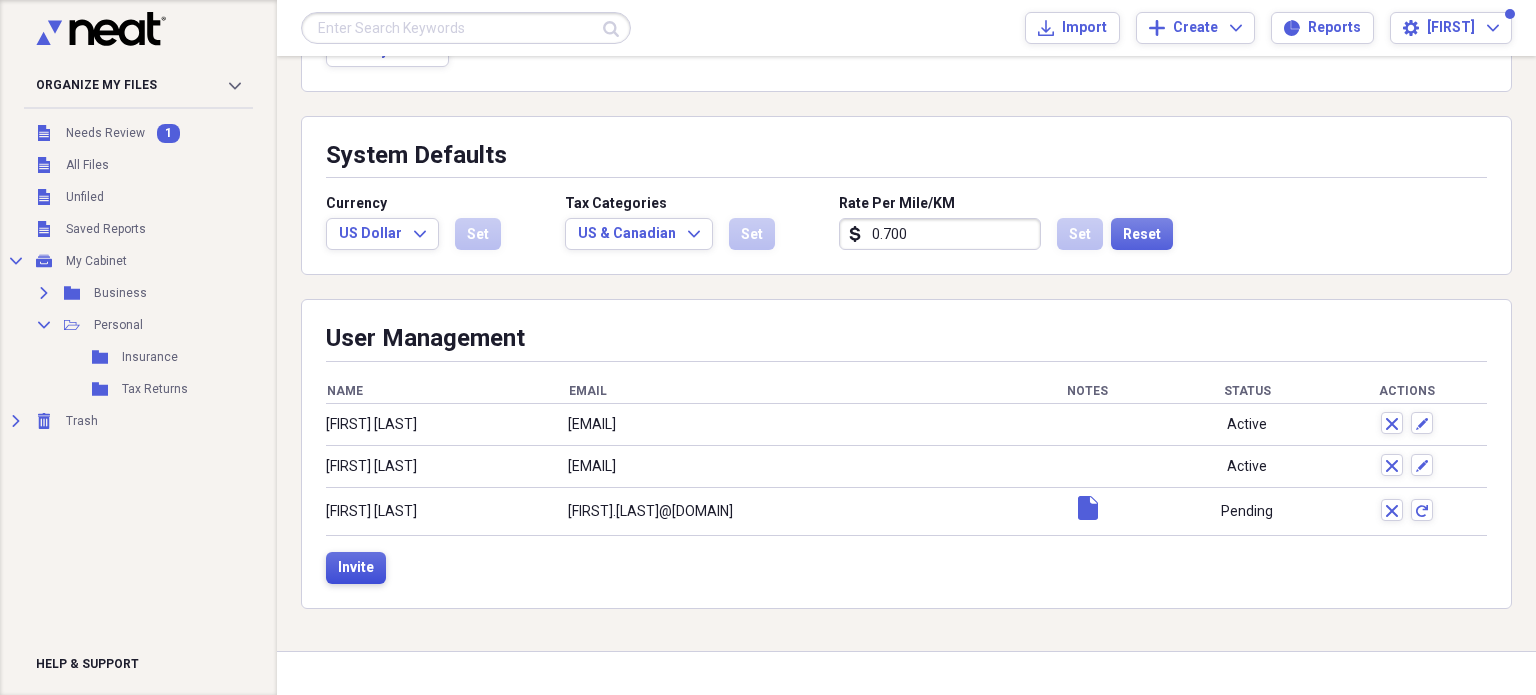 click on "Invite" at bounding box center [356, 568] 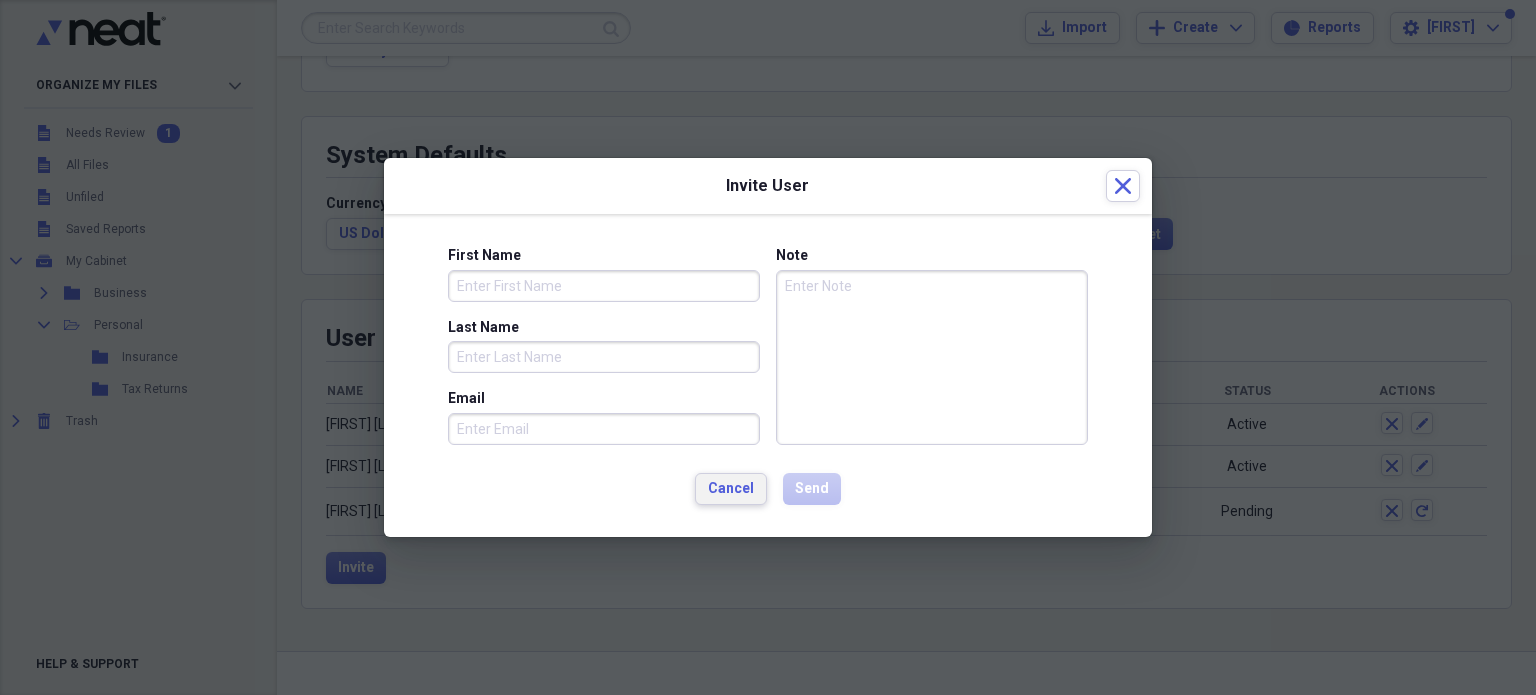 click on "Cancel" at bounding box center (731, 489) 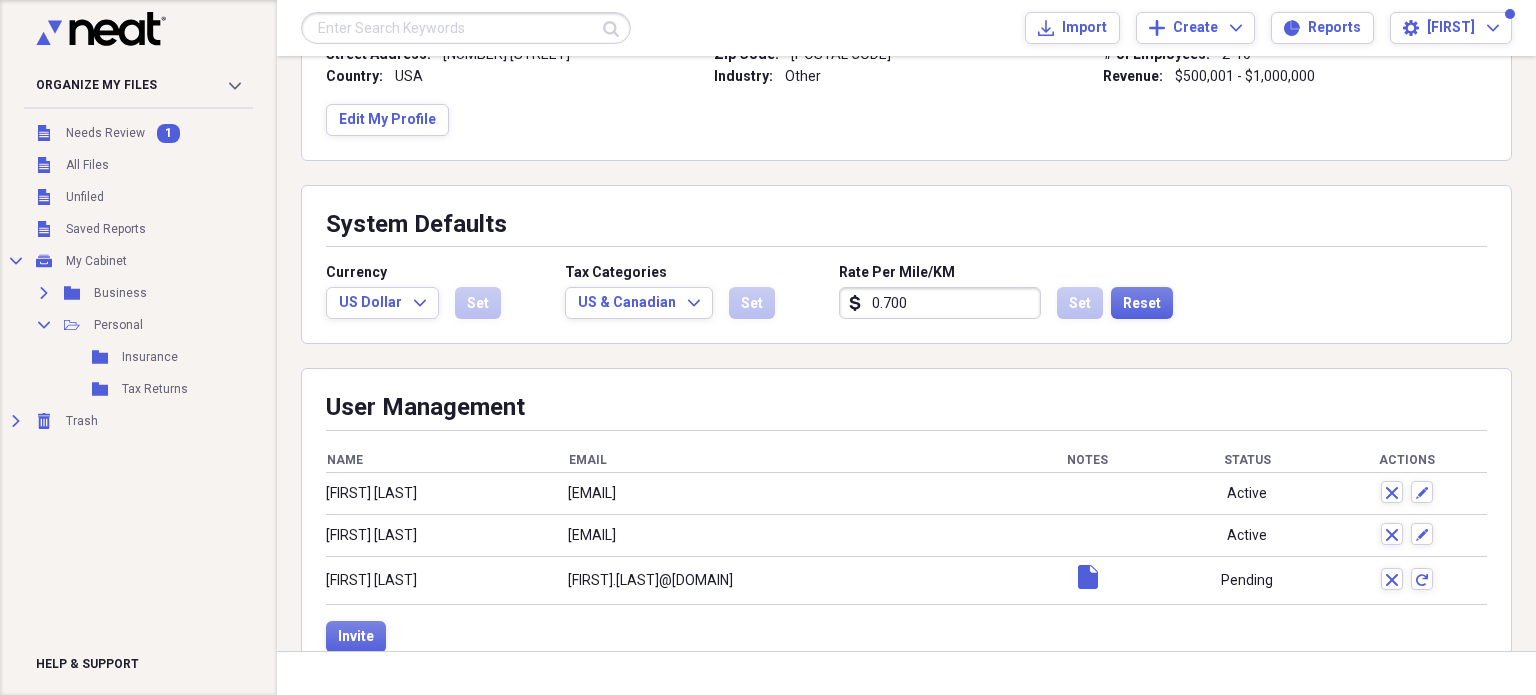scroll, scrollTop: 400, scrollLeft: 0, axis: vertical 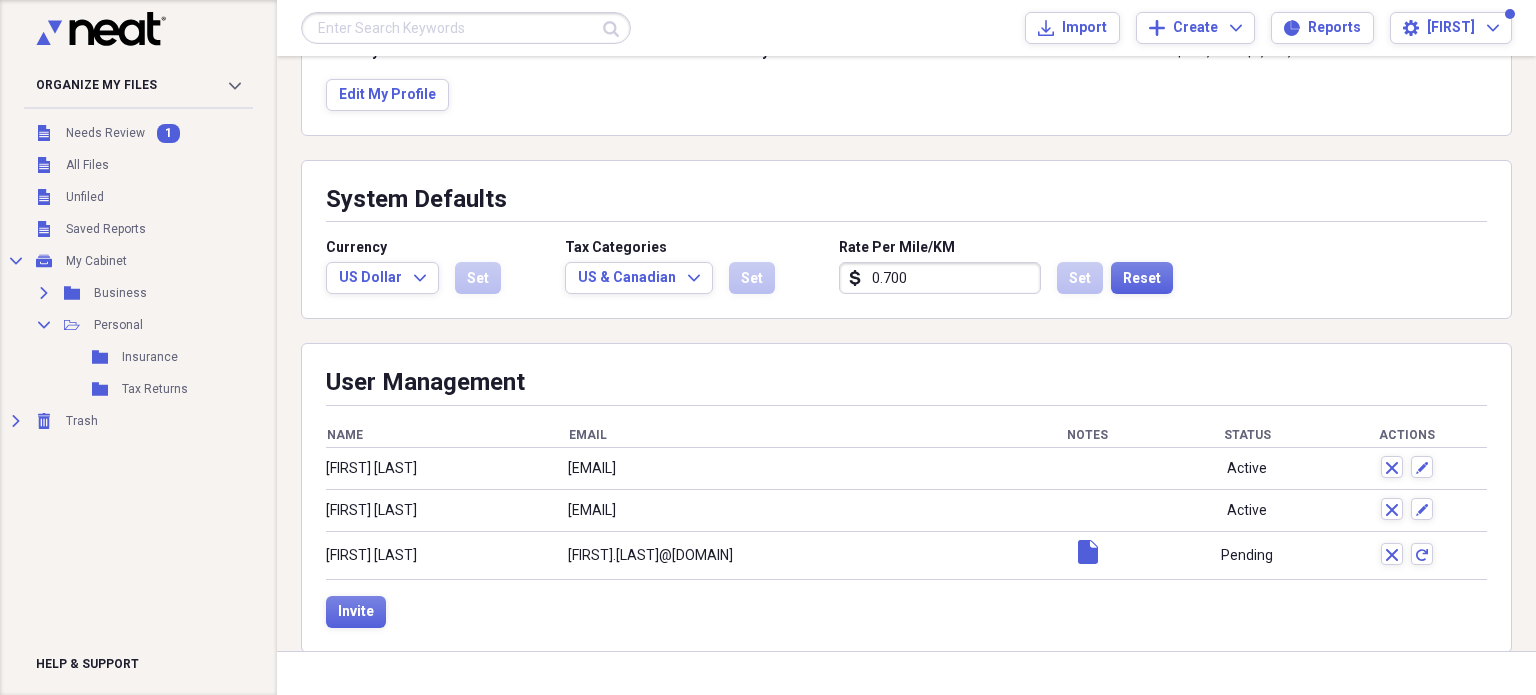 click on "Shaimarii Webster" at bounding box center (371, 555) 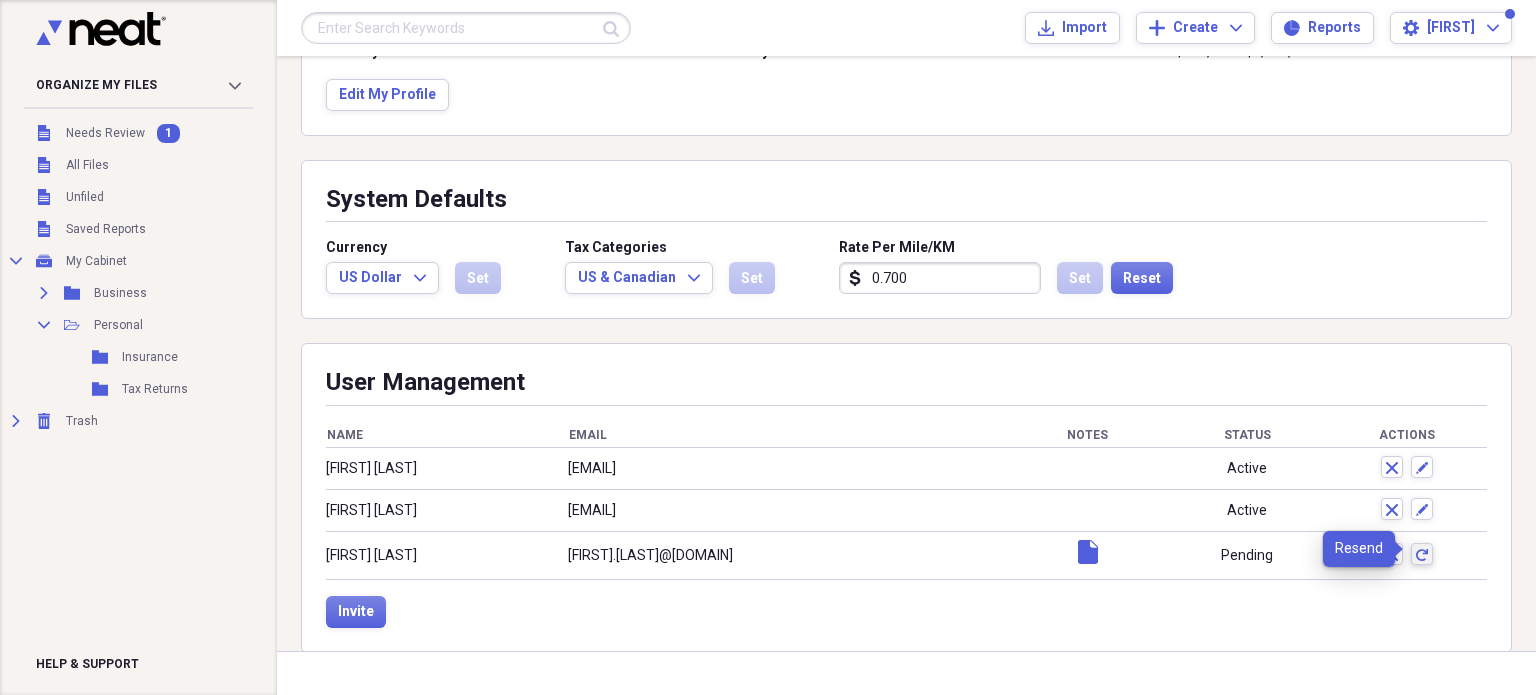 click 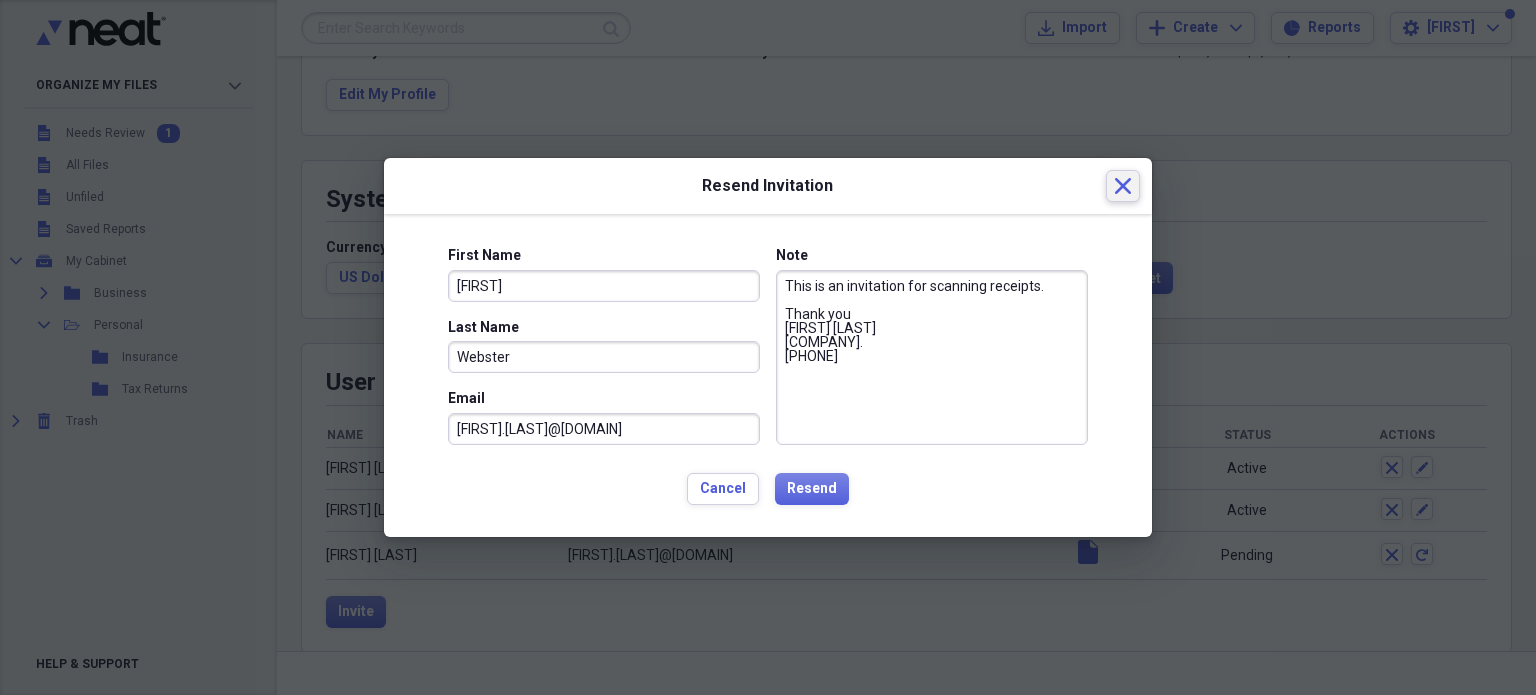 click on "Close" 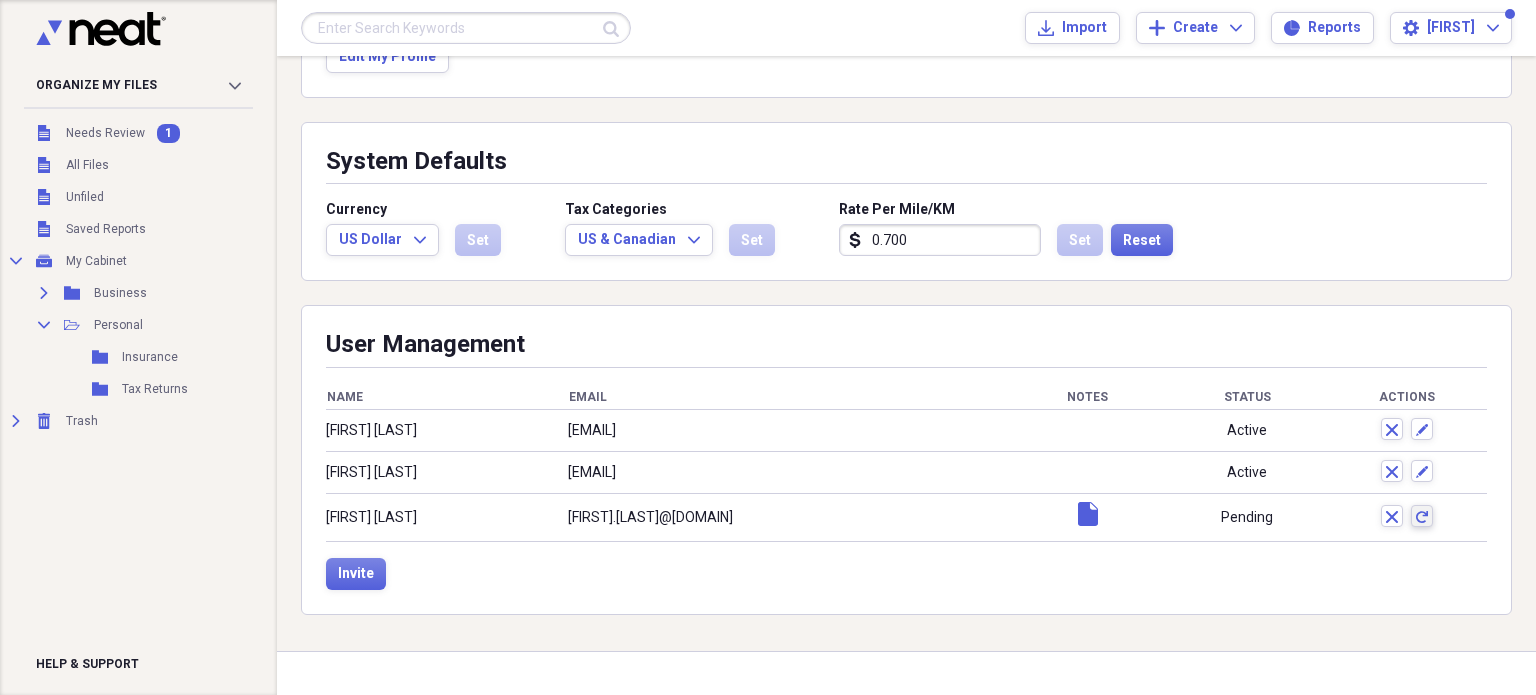 scroll, scrollTop: 444, scrollLeft: 0, axis: vertical 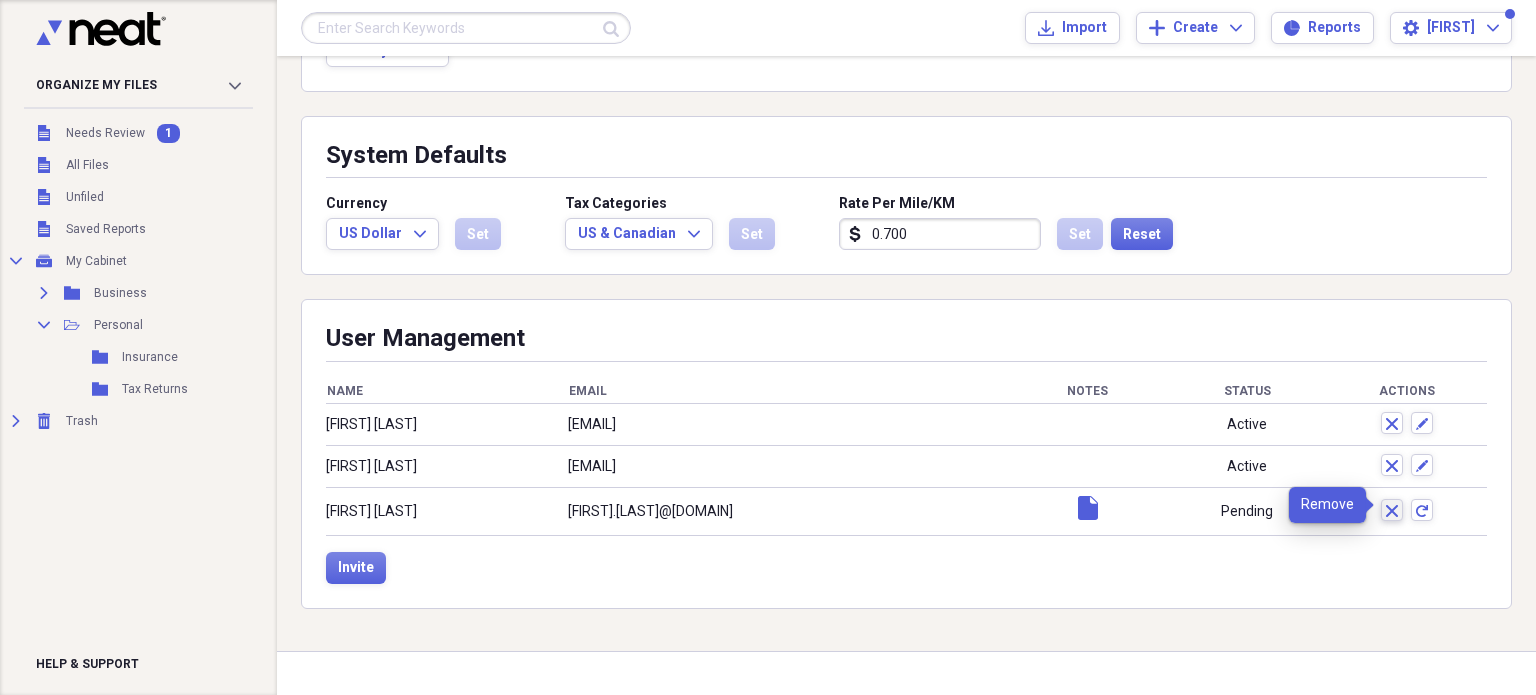 click on "remove" 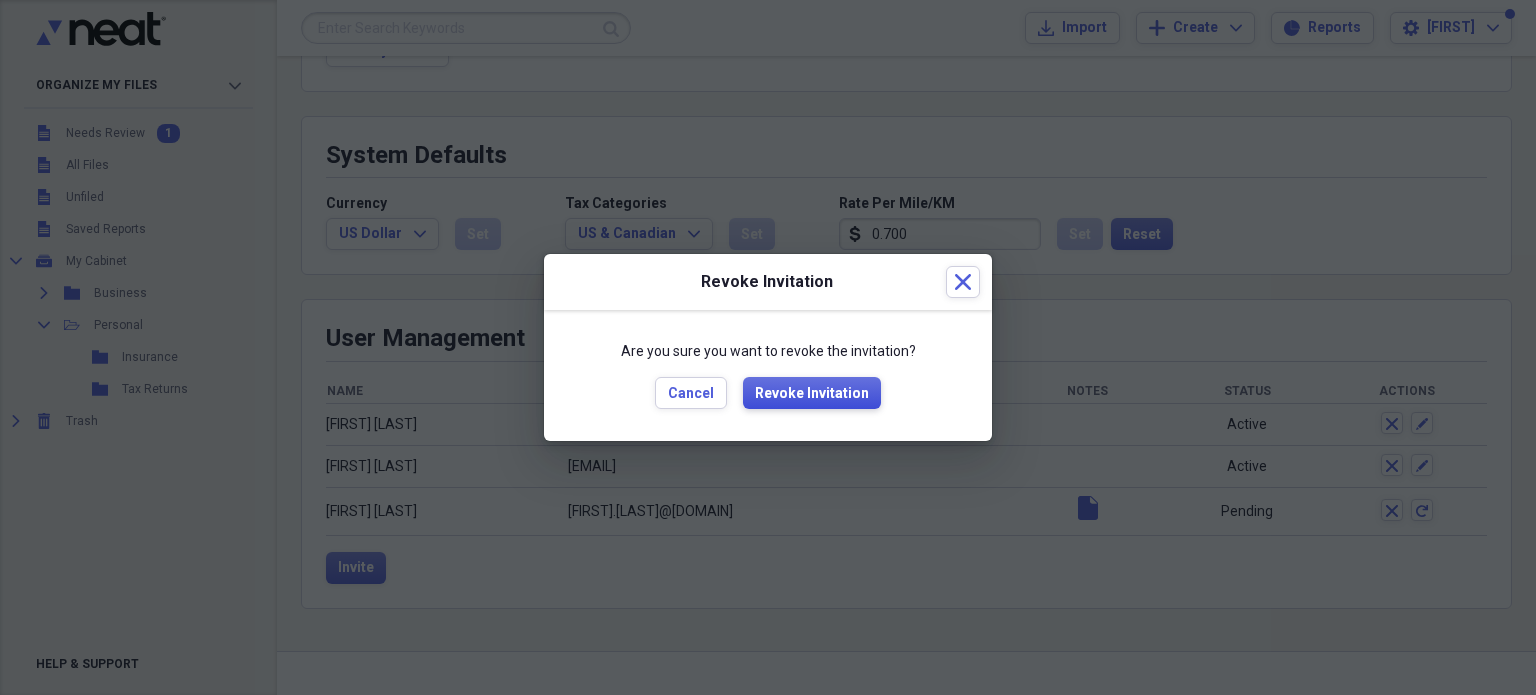 click on "Revoke Invitation" at bounding box center [812, 394] 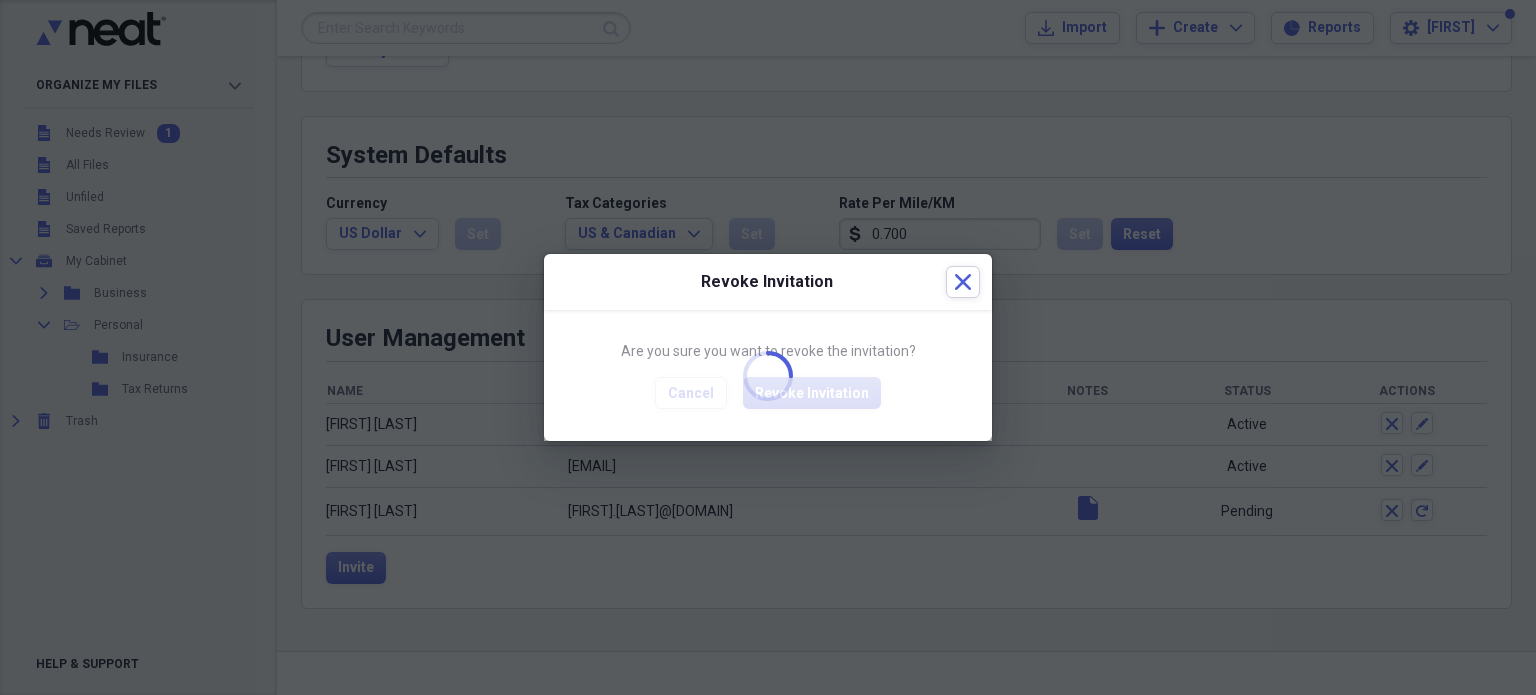 scroll, scrollTop: 397, scrollLeft: 0, axis: vertical 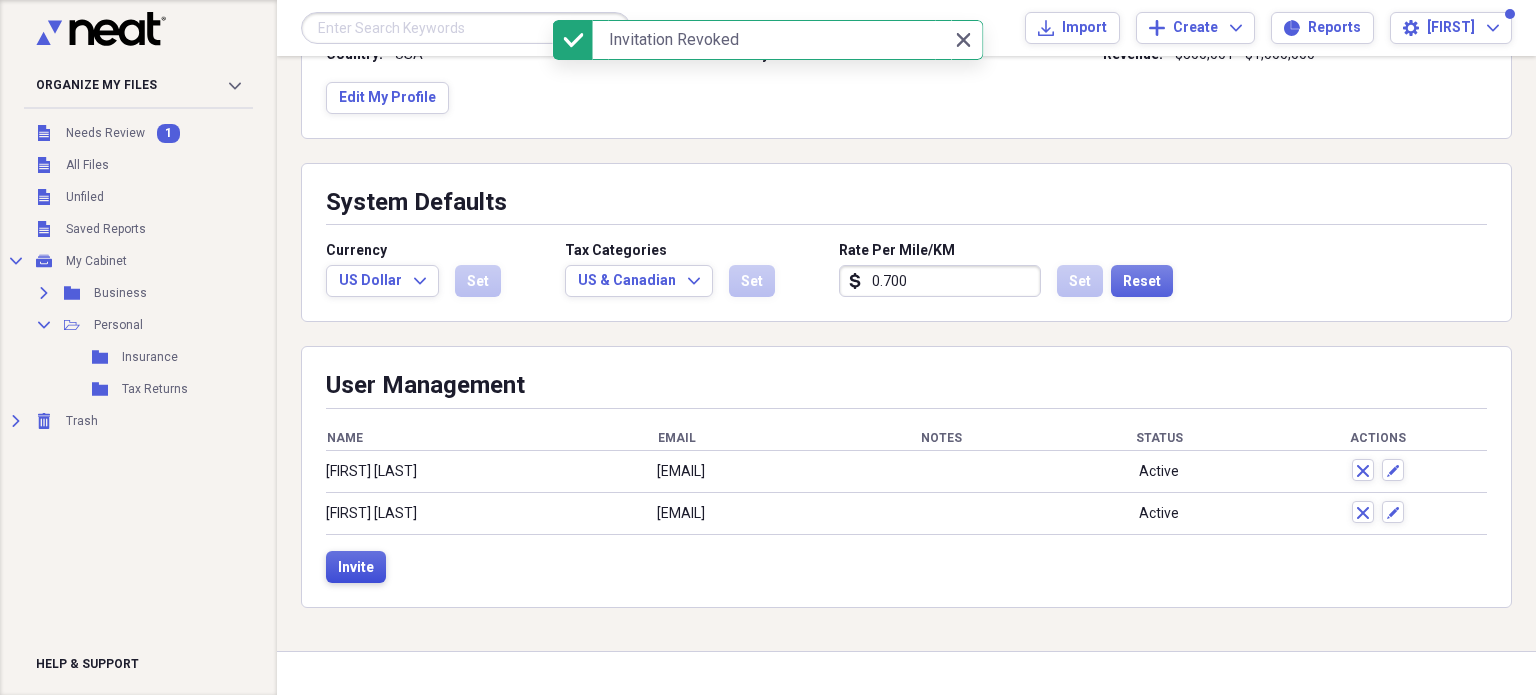 click on "Invite" at bounding box center (356, 568) 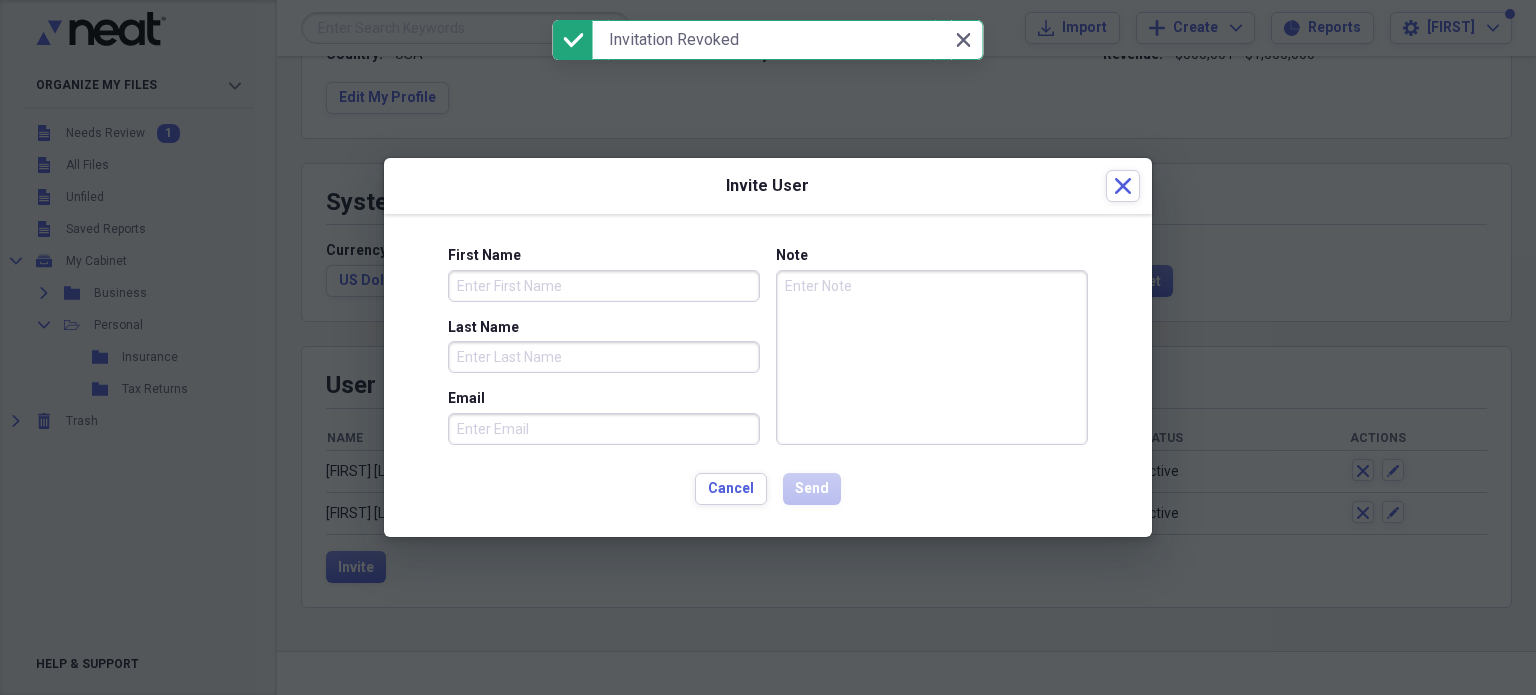 click on "First Name" at bounding box center (604, 286) 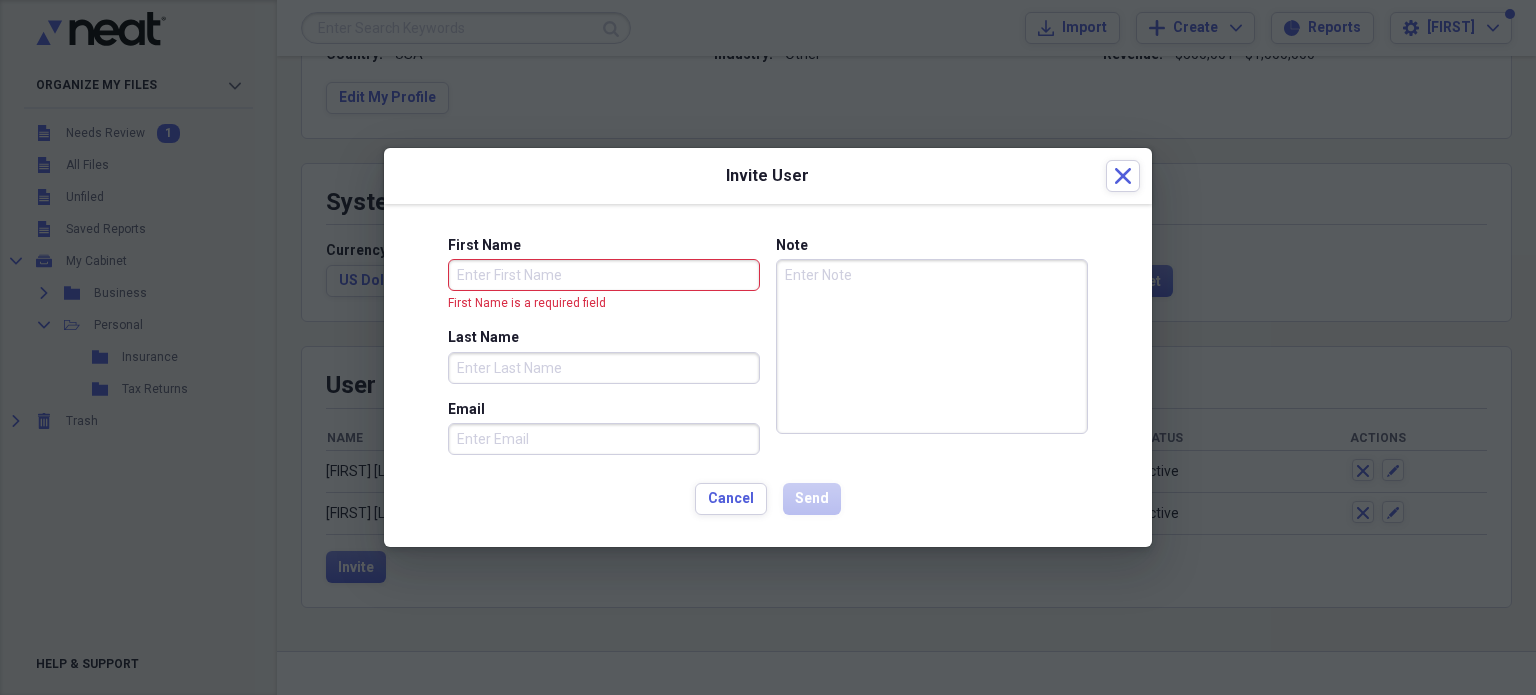 click on "First Name" at bounding box center [604, 275] 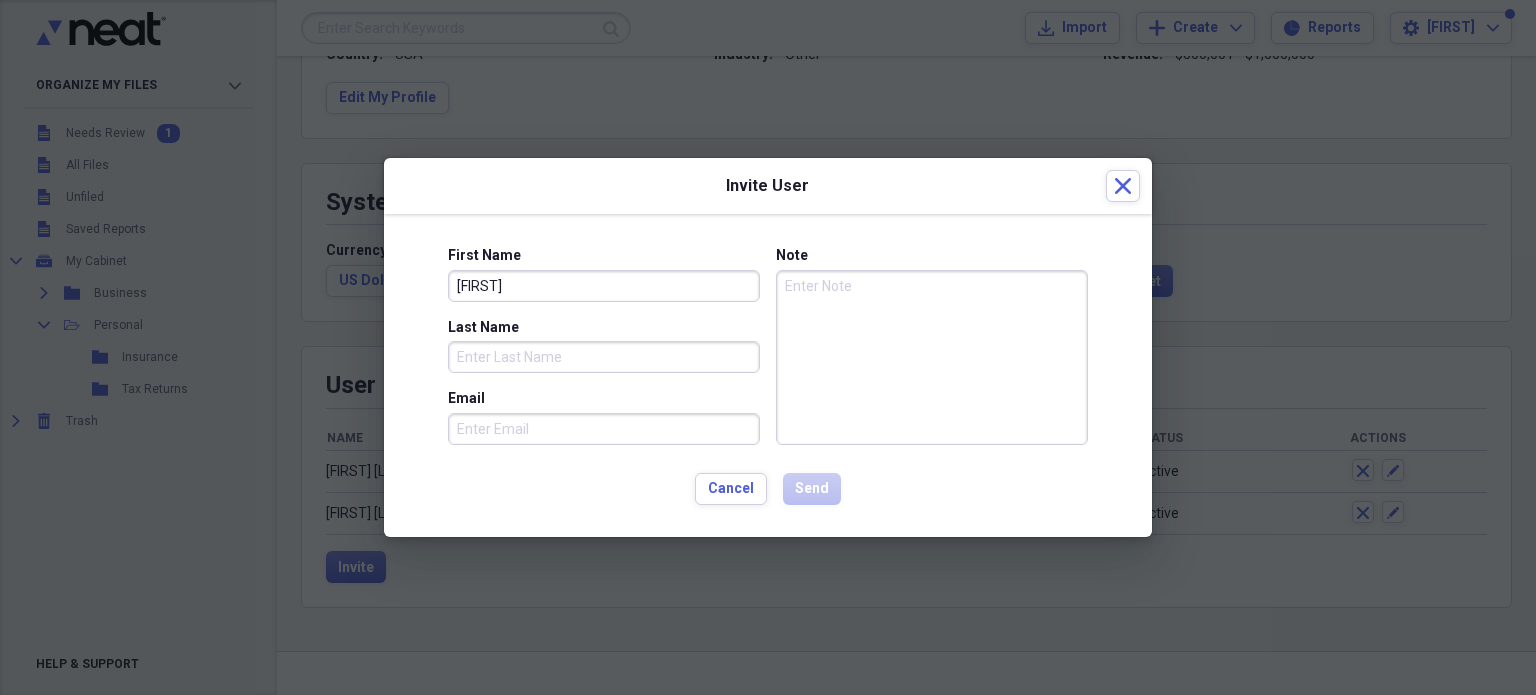 click on "shaimari" at bounding box center [604, 286] 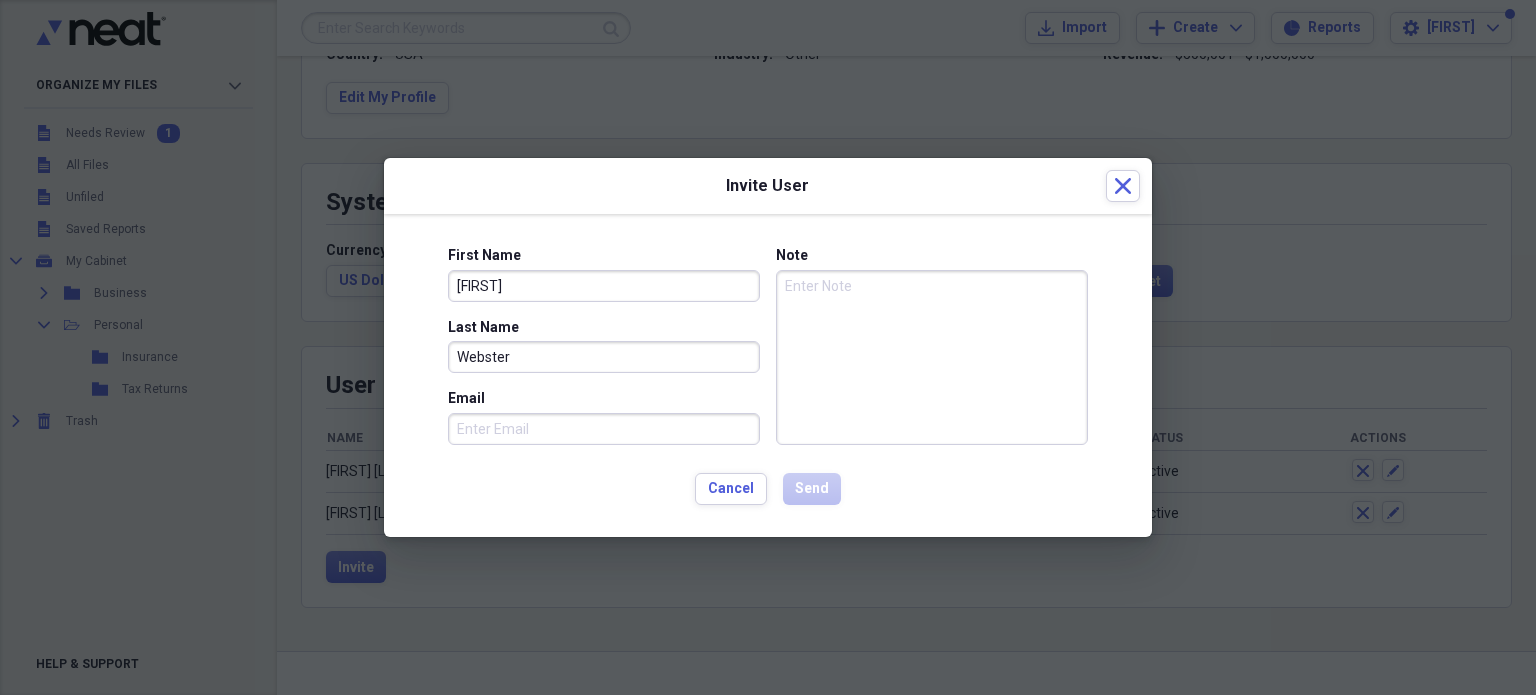 type on "Webster" 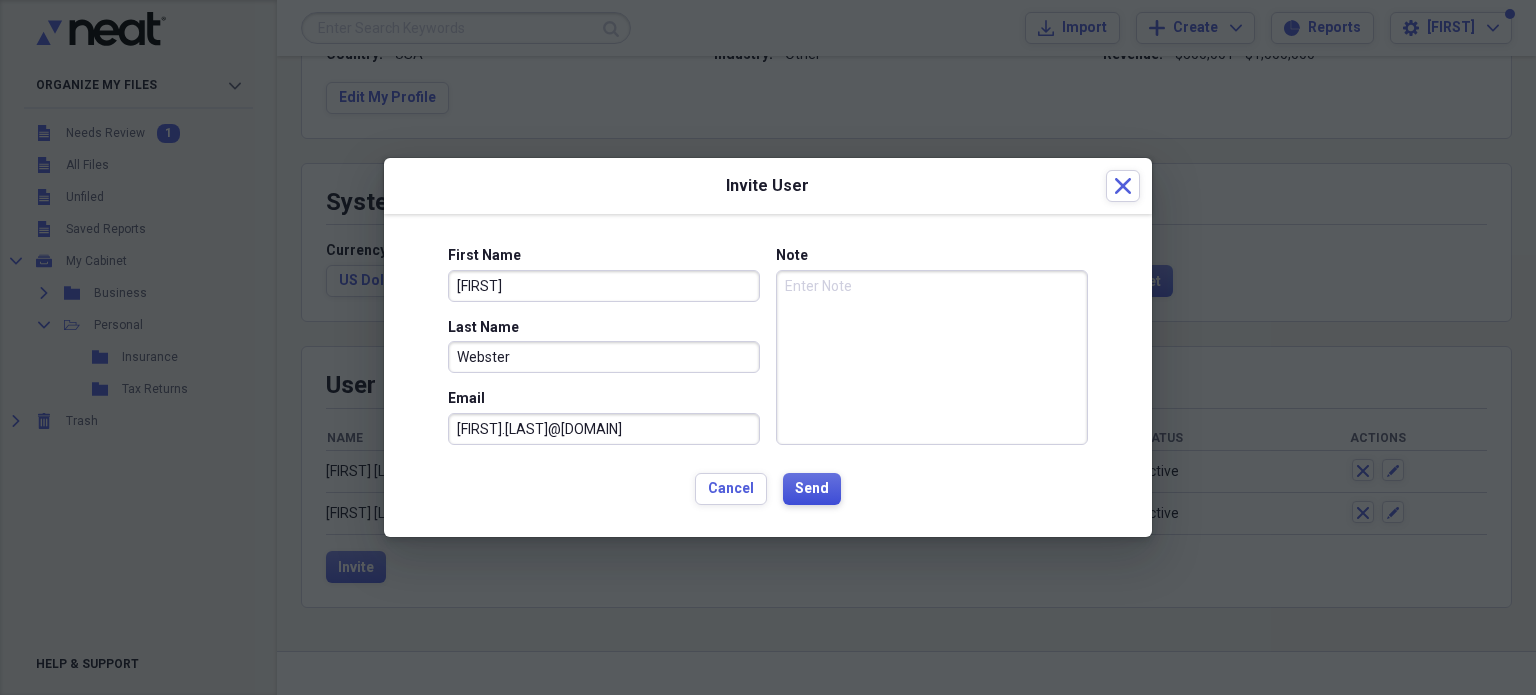 type on "shaimarii.webster@simplecs.net" 